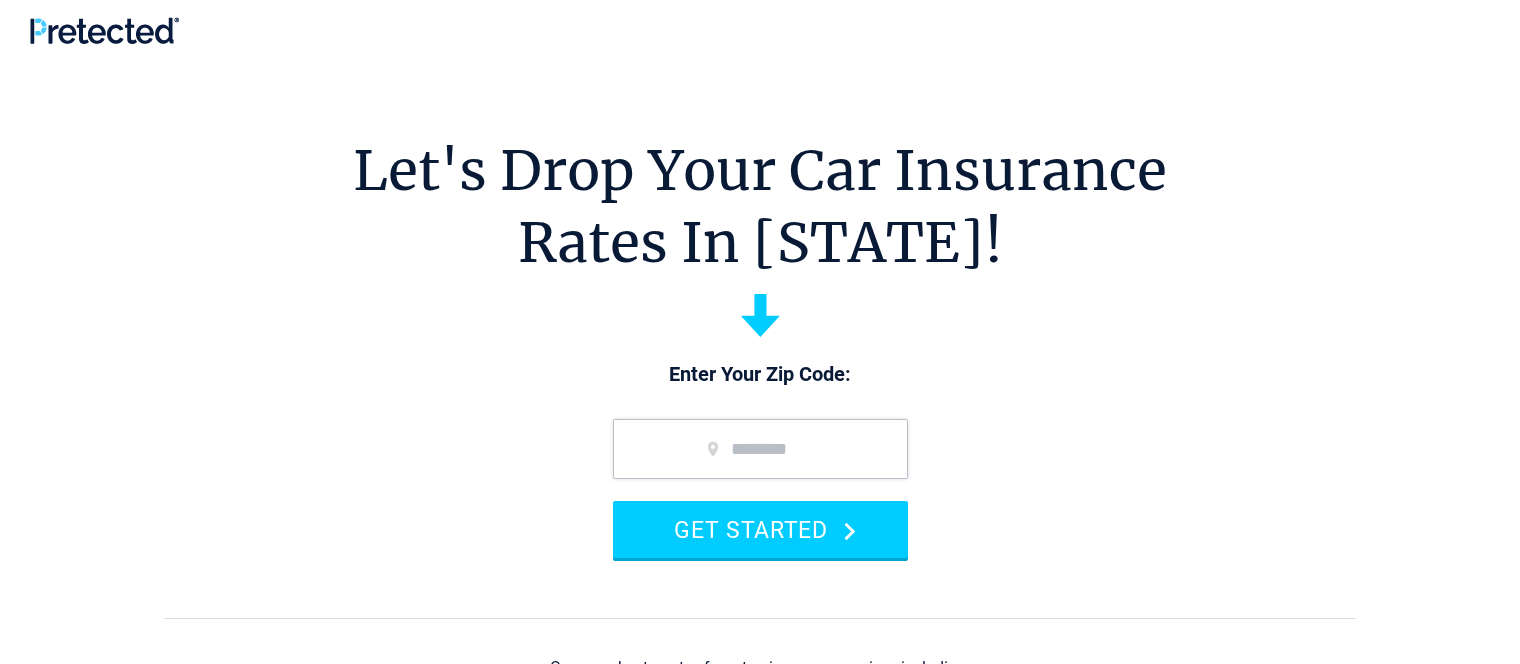 scroll, scrollTop: 0, scrollLeft: 0, axis: both 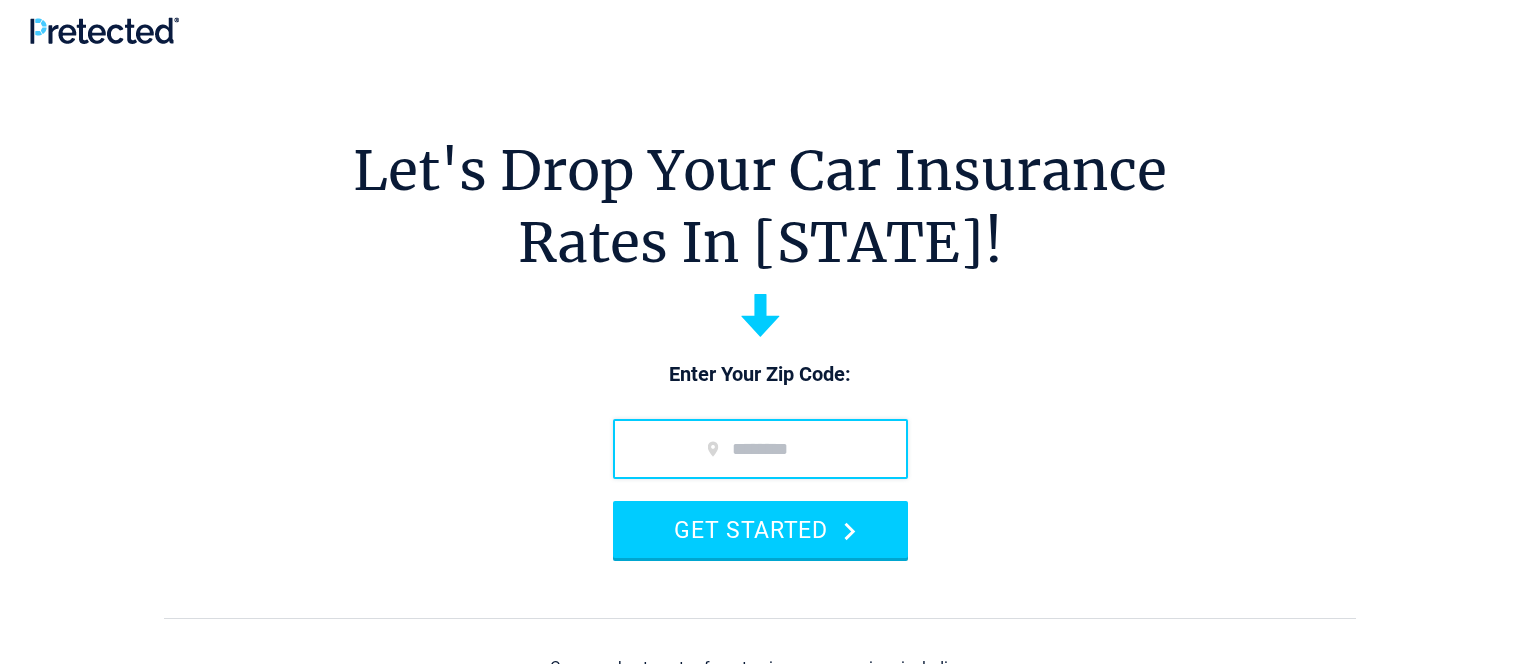 click at bounding box center (760, 449) 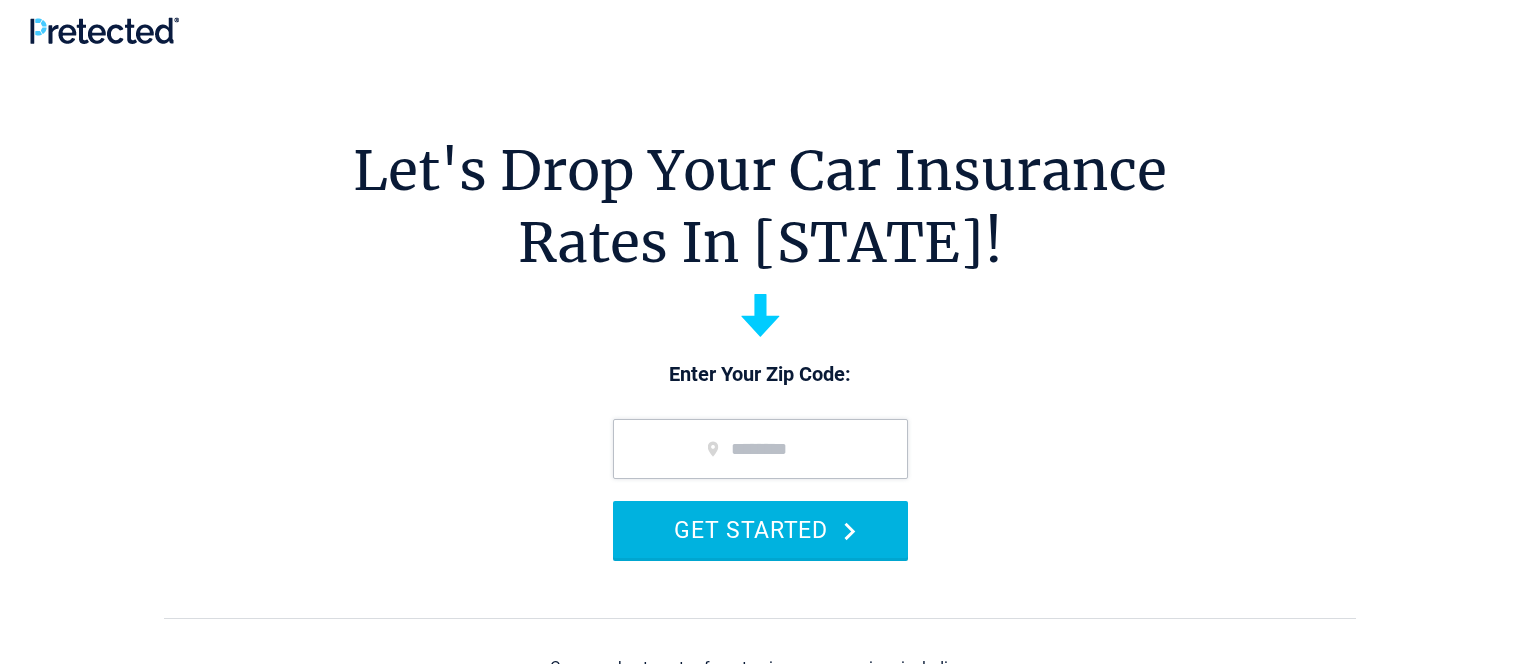 type on "*****" 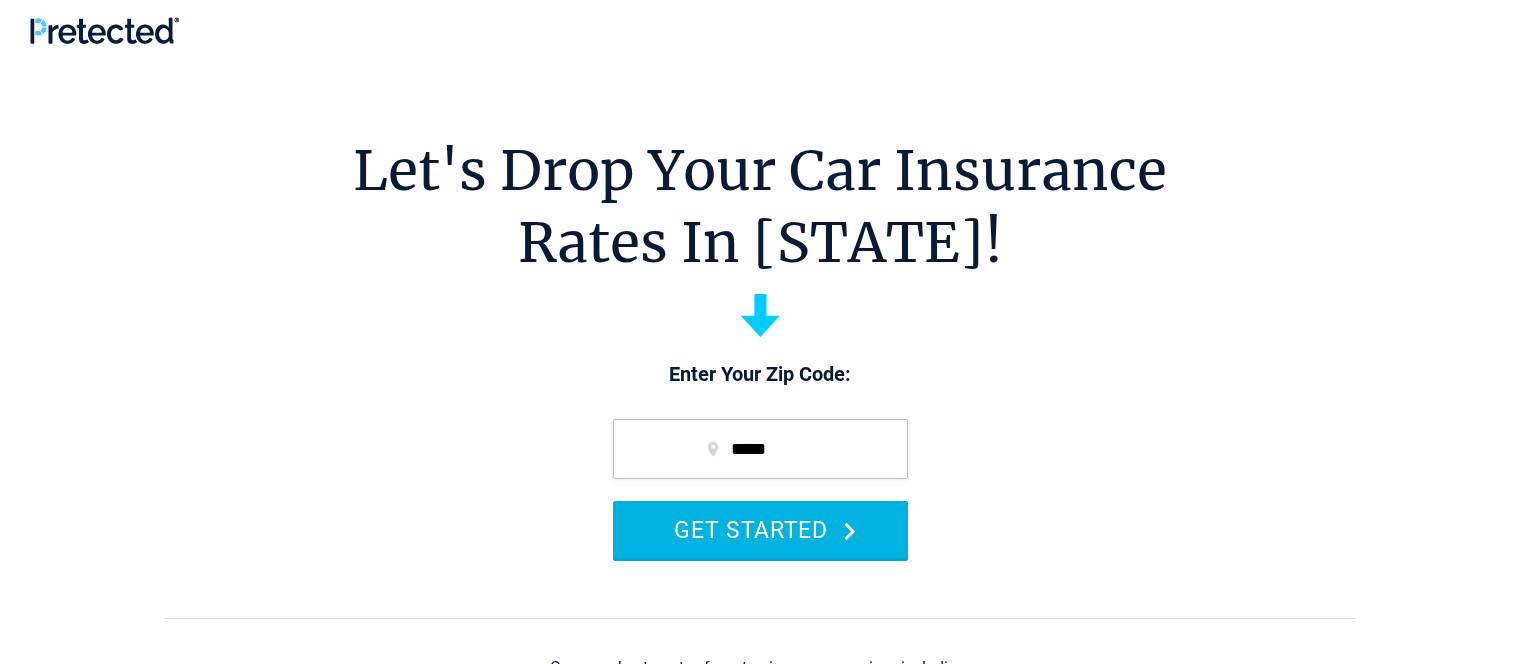 click on "GET STARTED" at bounding box center (760, 529) 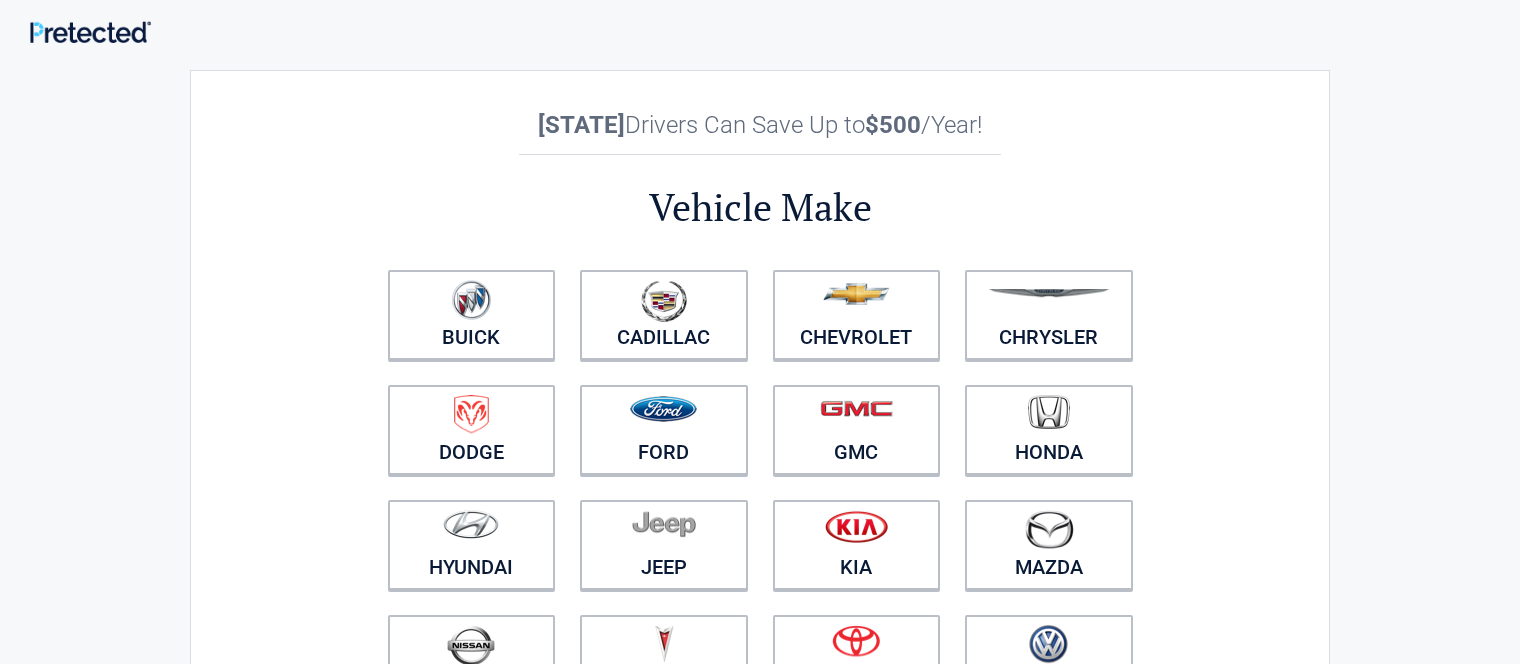 scroll, scrollTop: 0, scrollLeft: 0, axis: both 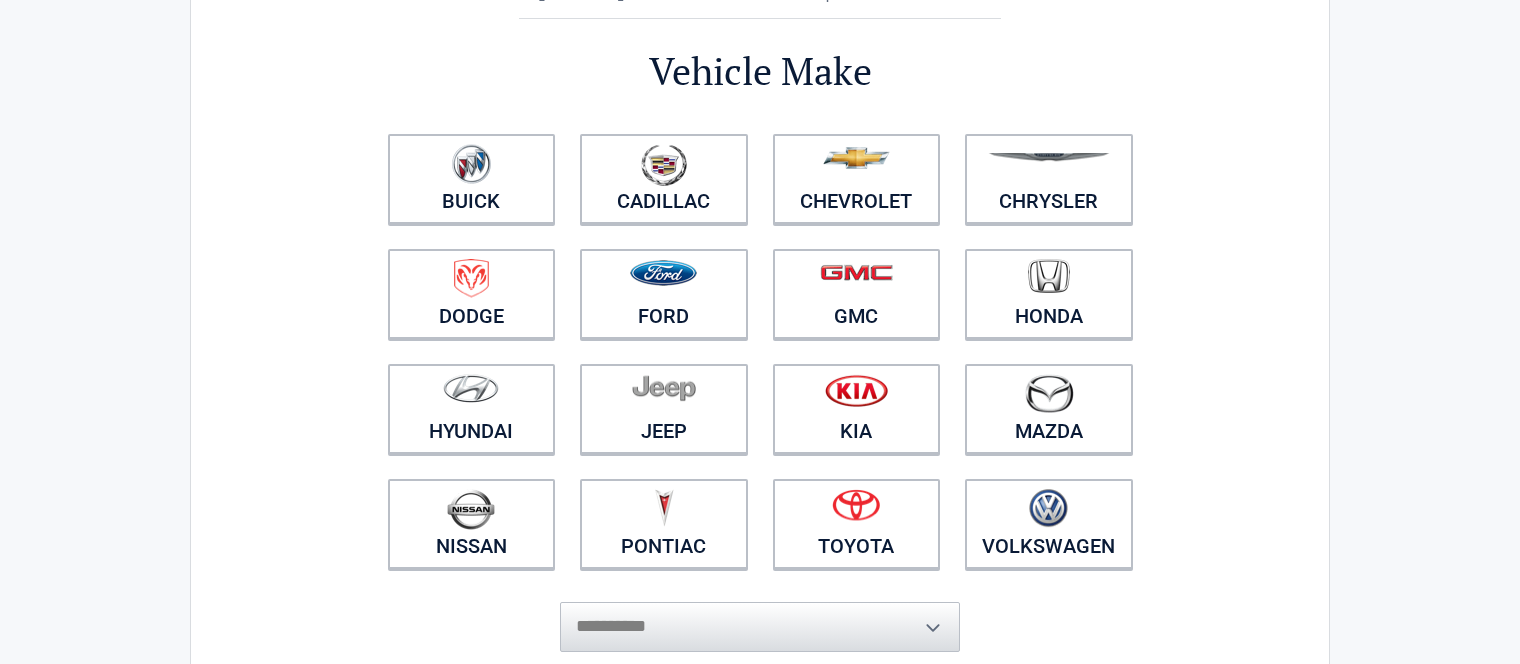 click on "Toyota" at bounding box center (856, 524) 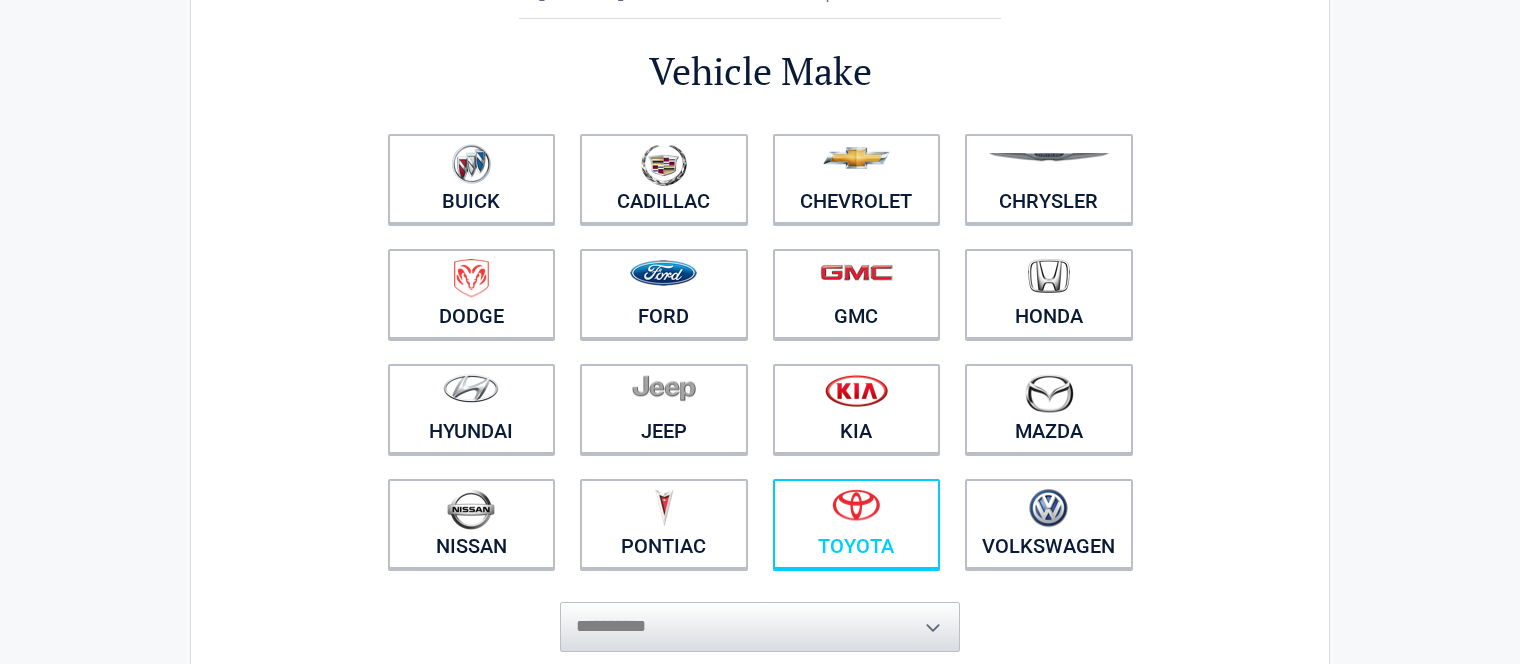 click at bounding box center (857, 511) 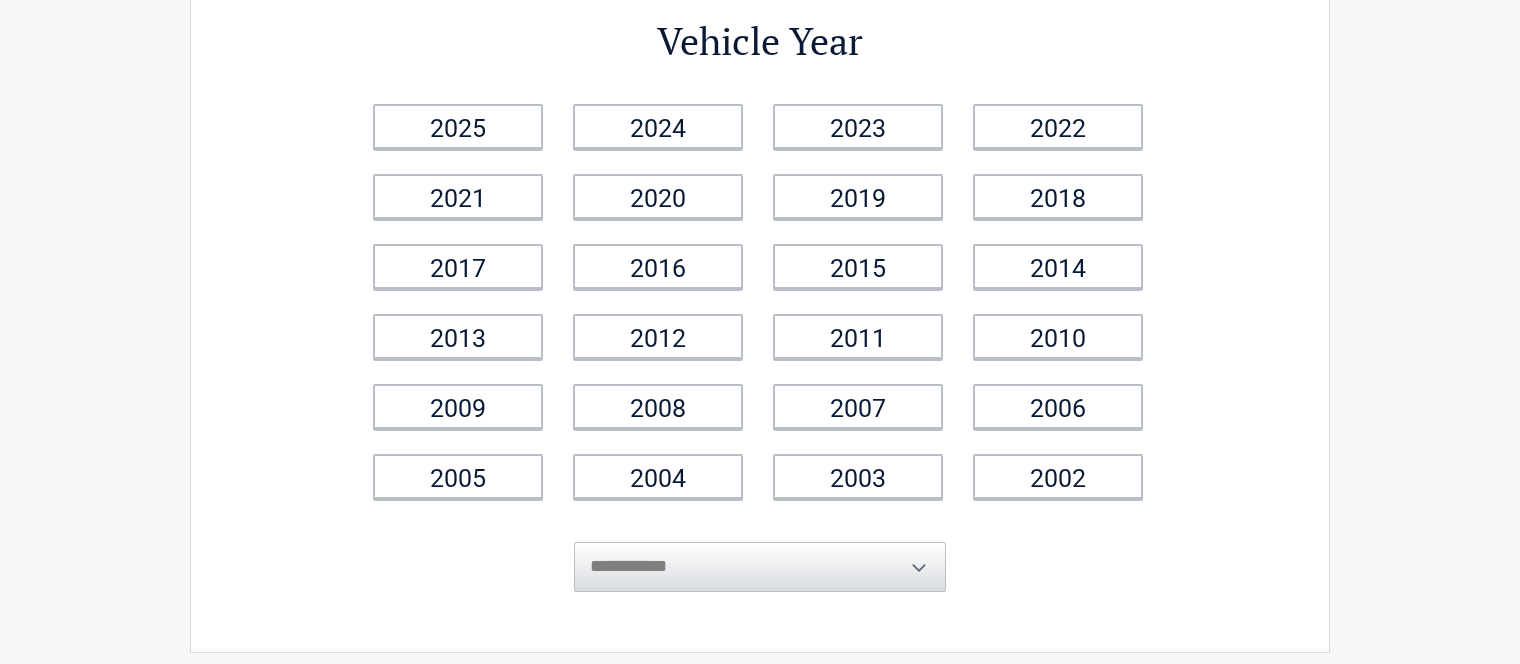 scroll, scrollTop: 0, scrollLeft: 0, axis: both 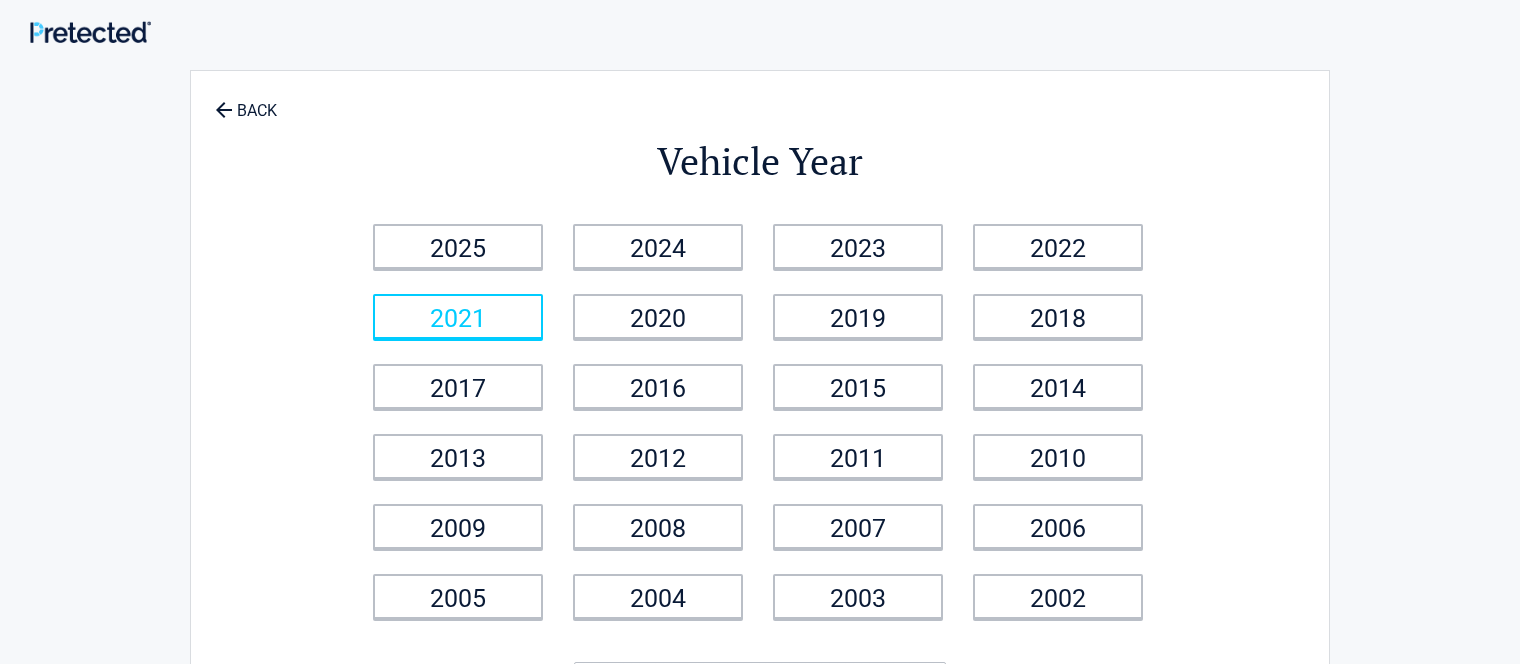click on "2021" at bounding box center [458, 316] 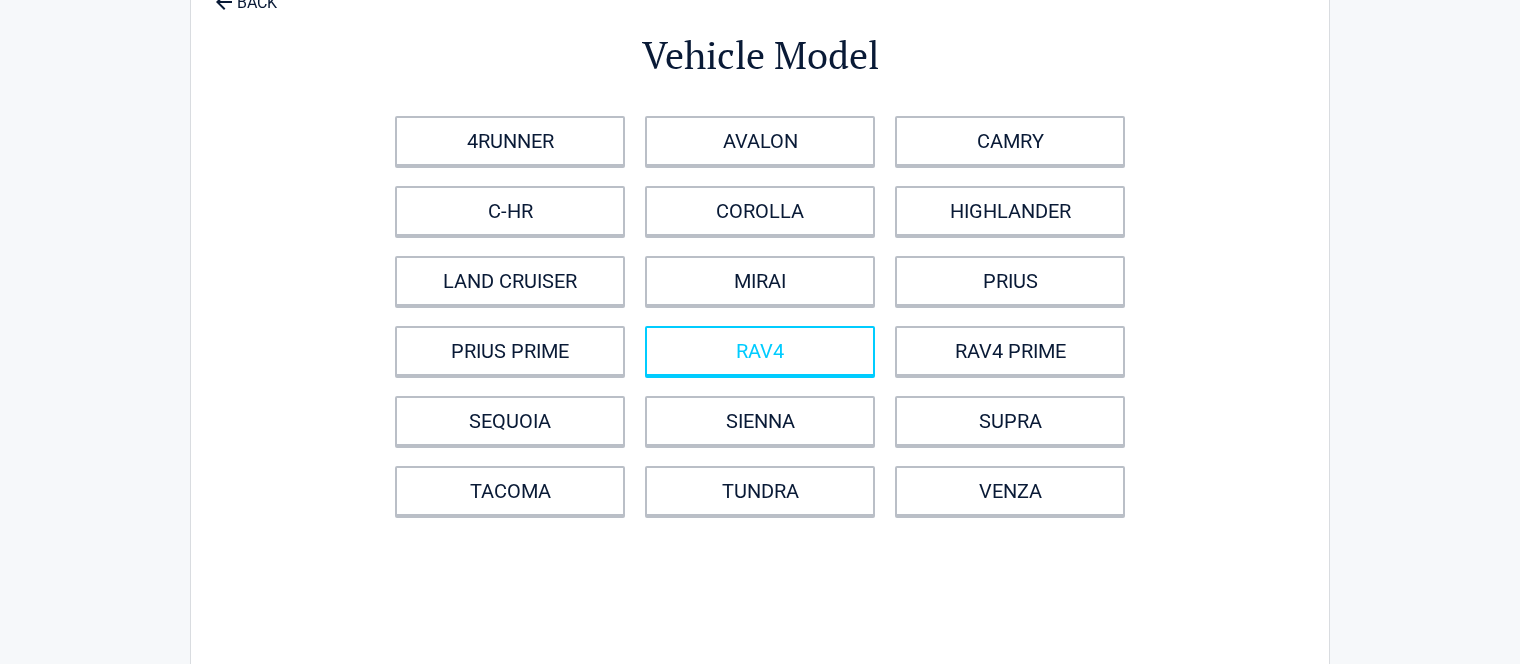 scroll, scrollTop: 124, scrollLeft: 0, axis: vertical 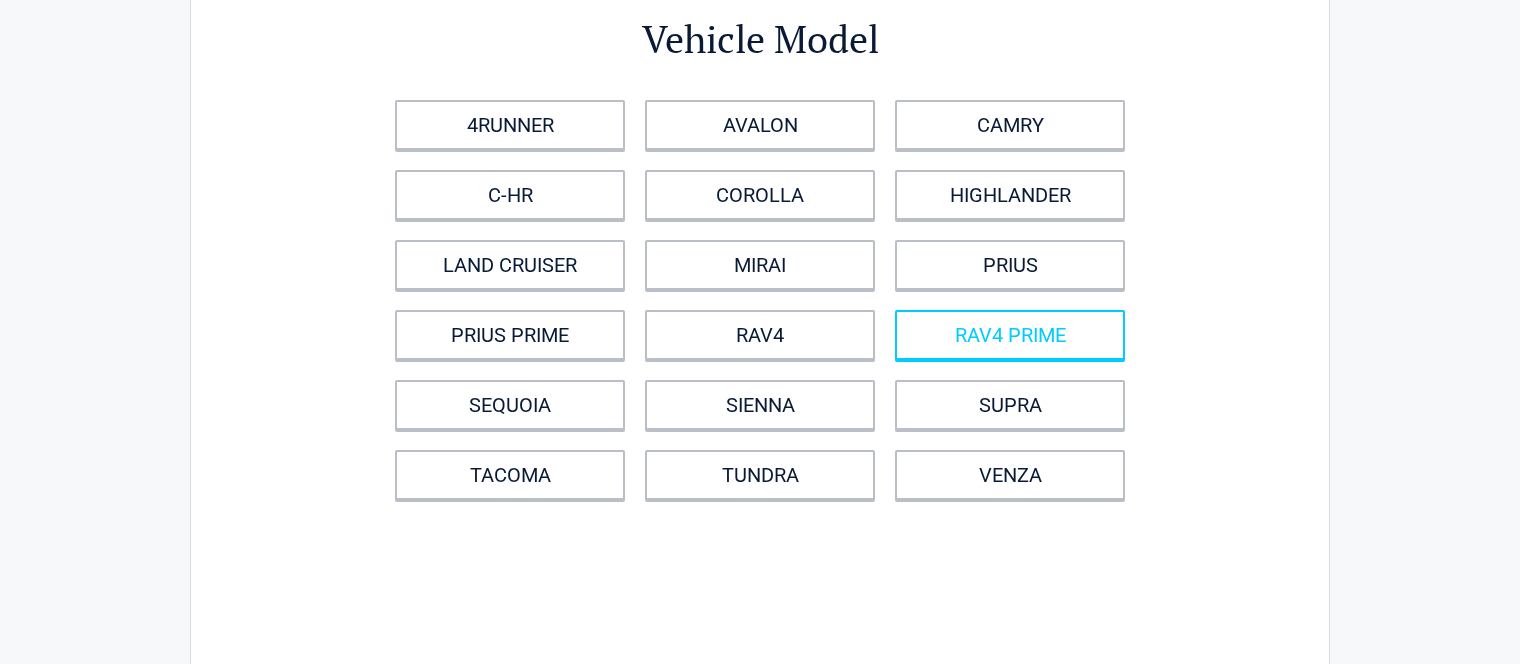 click on "RAV4 PRIME" at bounding box center (1010, 335) 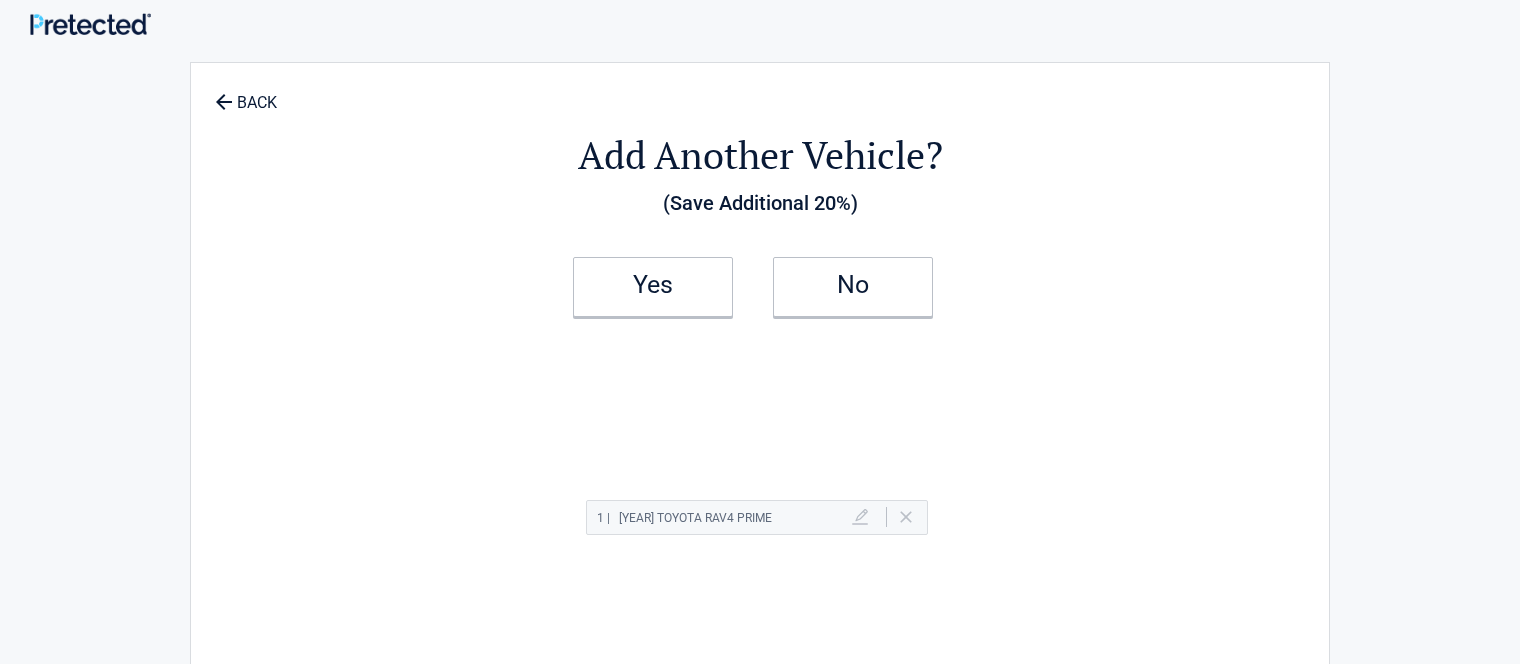 scroll, scrollTop: 0, scrollLeft: 0, axis: both 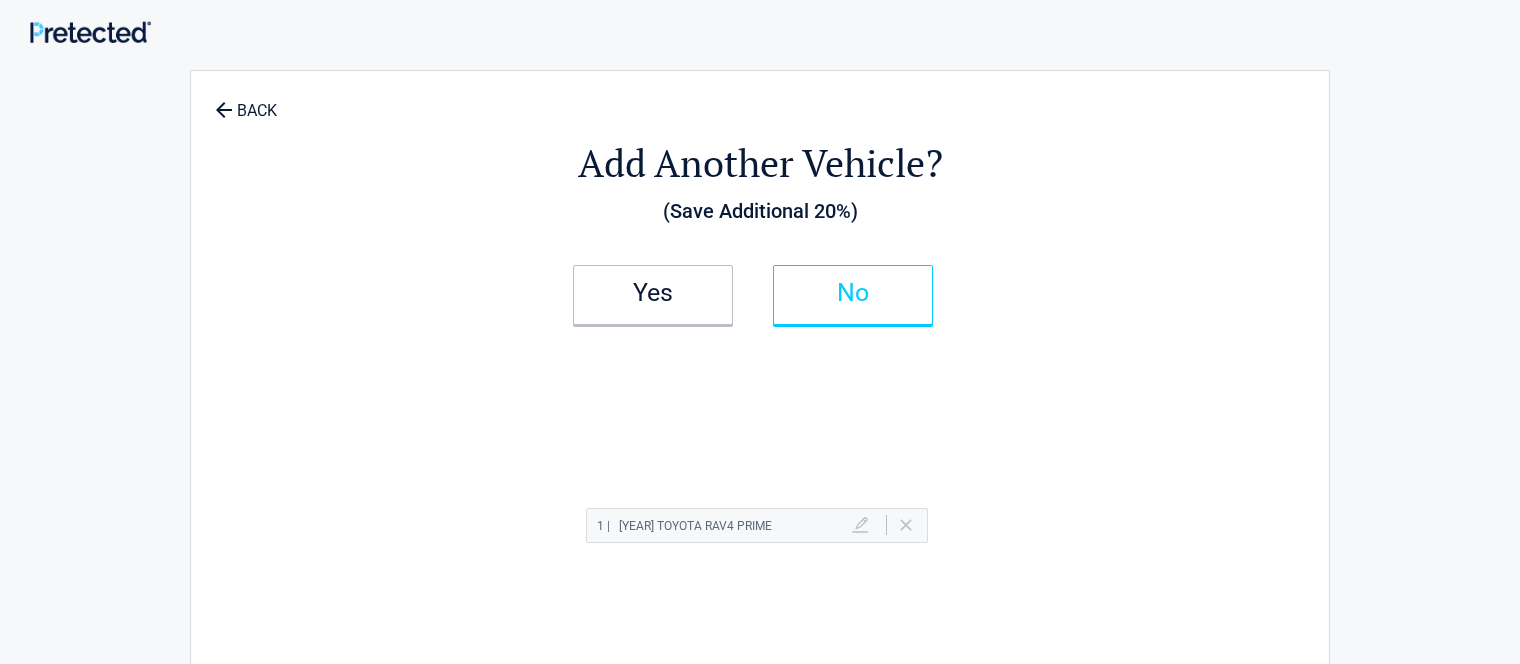 click on "No" at bounding box center [853, 295] 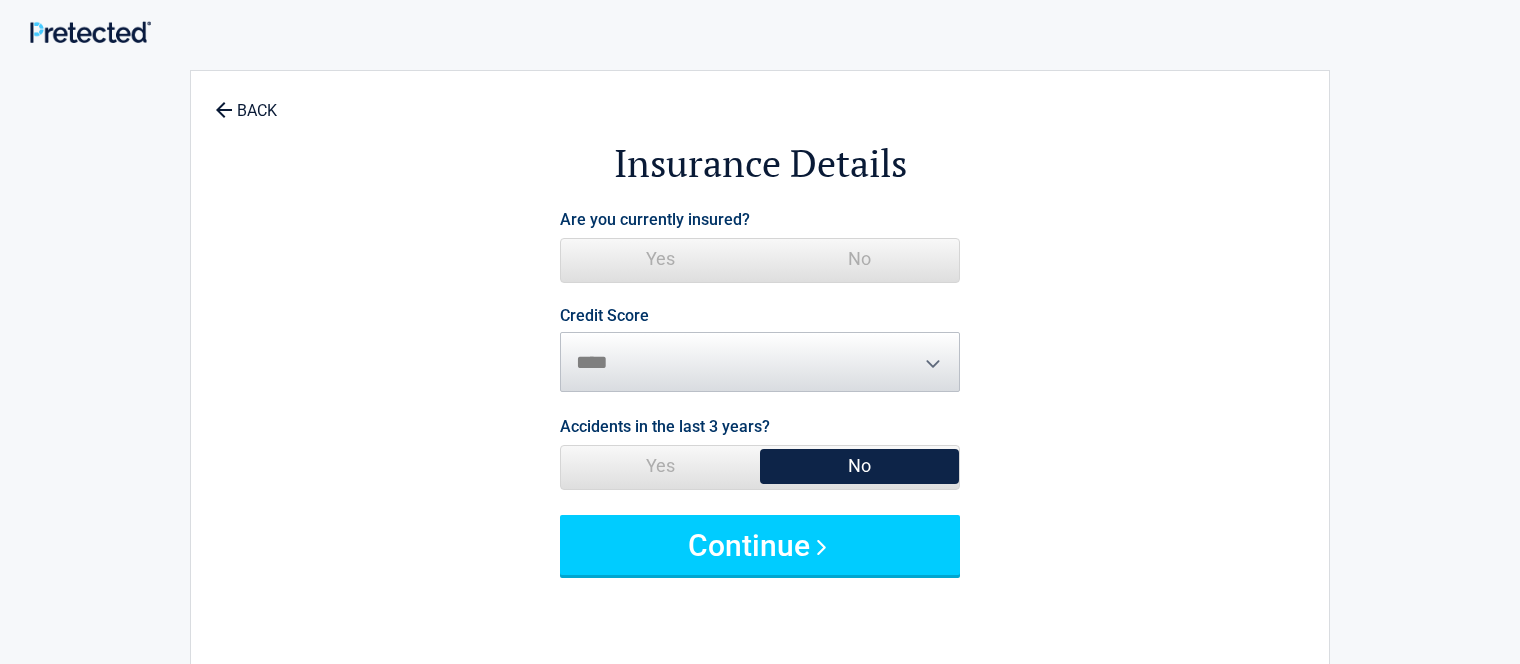 click on "Yes" at bounding box center (660, 259) 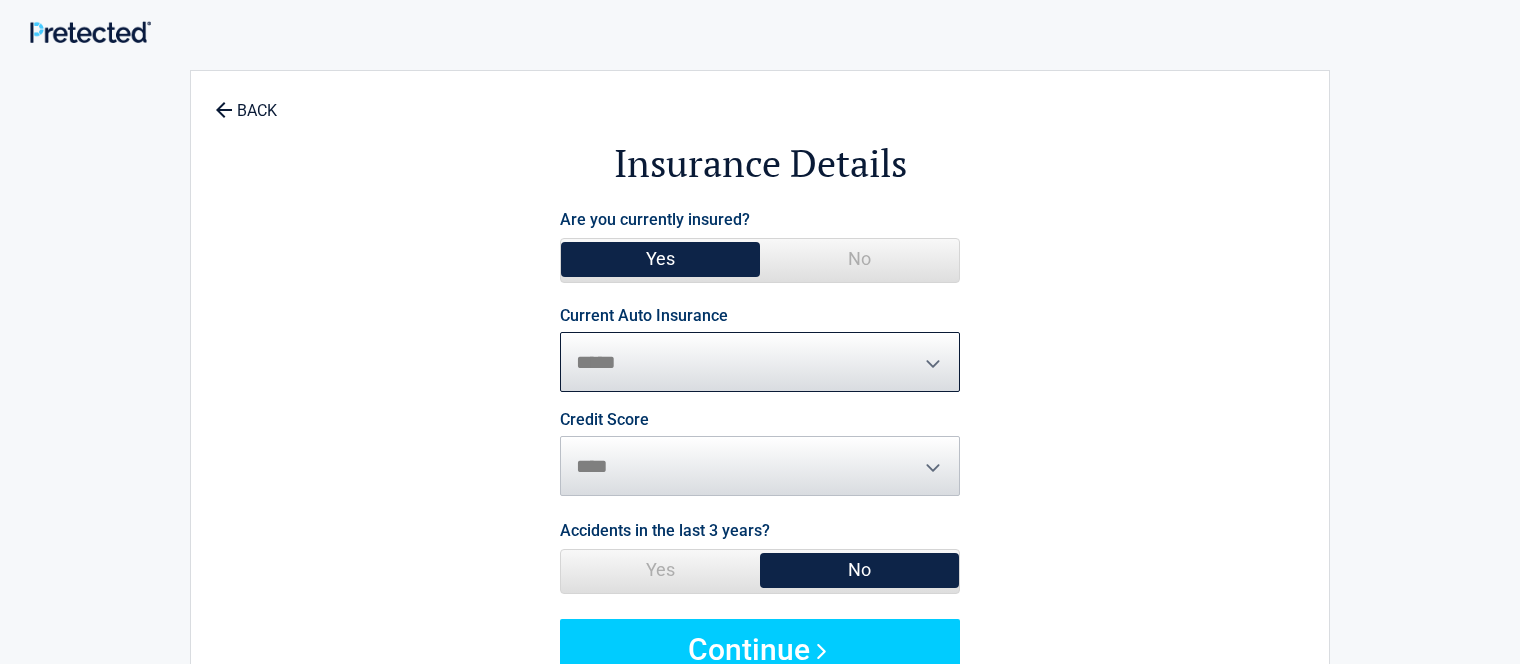 click on "**********" at bounding box center (760, 362) 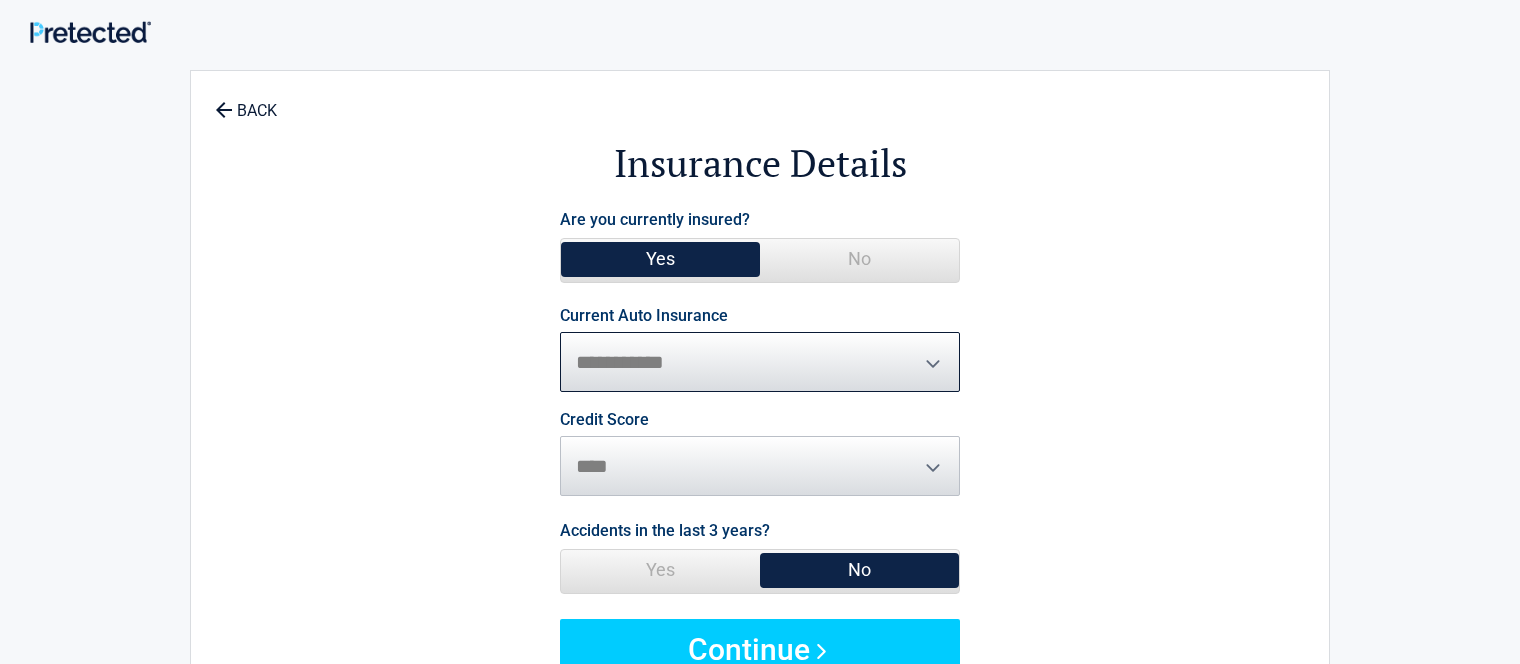 click on "**********" at bounding box center (760, 362) 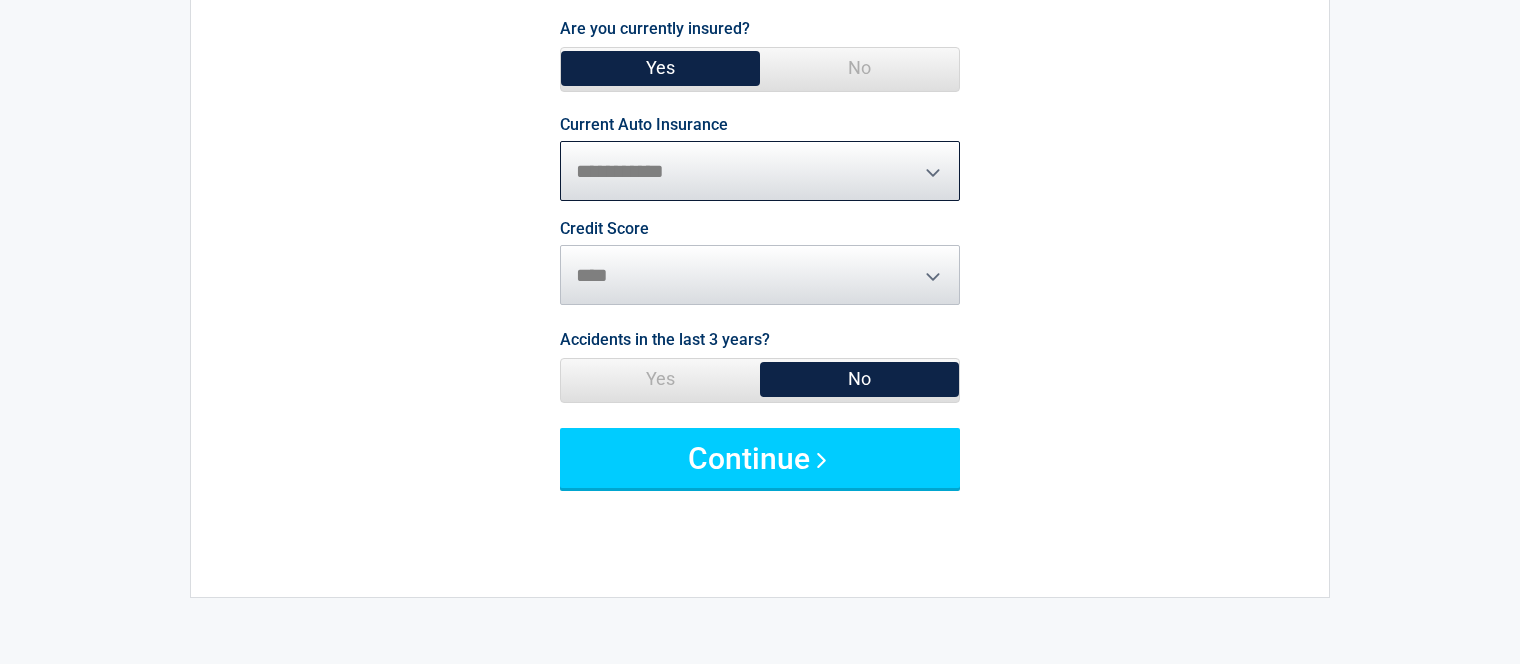 scroll, scrollTop: 192, scrollLeft: 0, axis: vertical 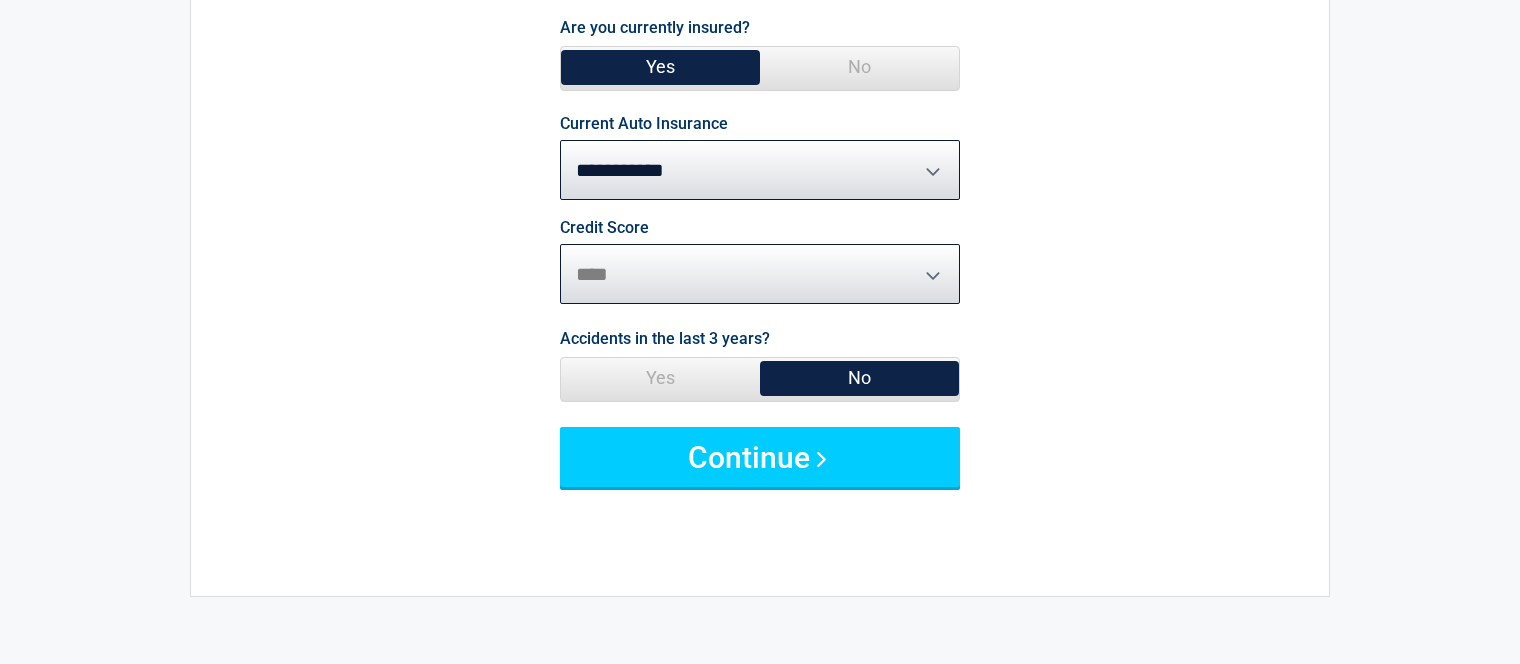 click on "*********
****
*******
****" at bounding box center (760, 274) 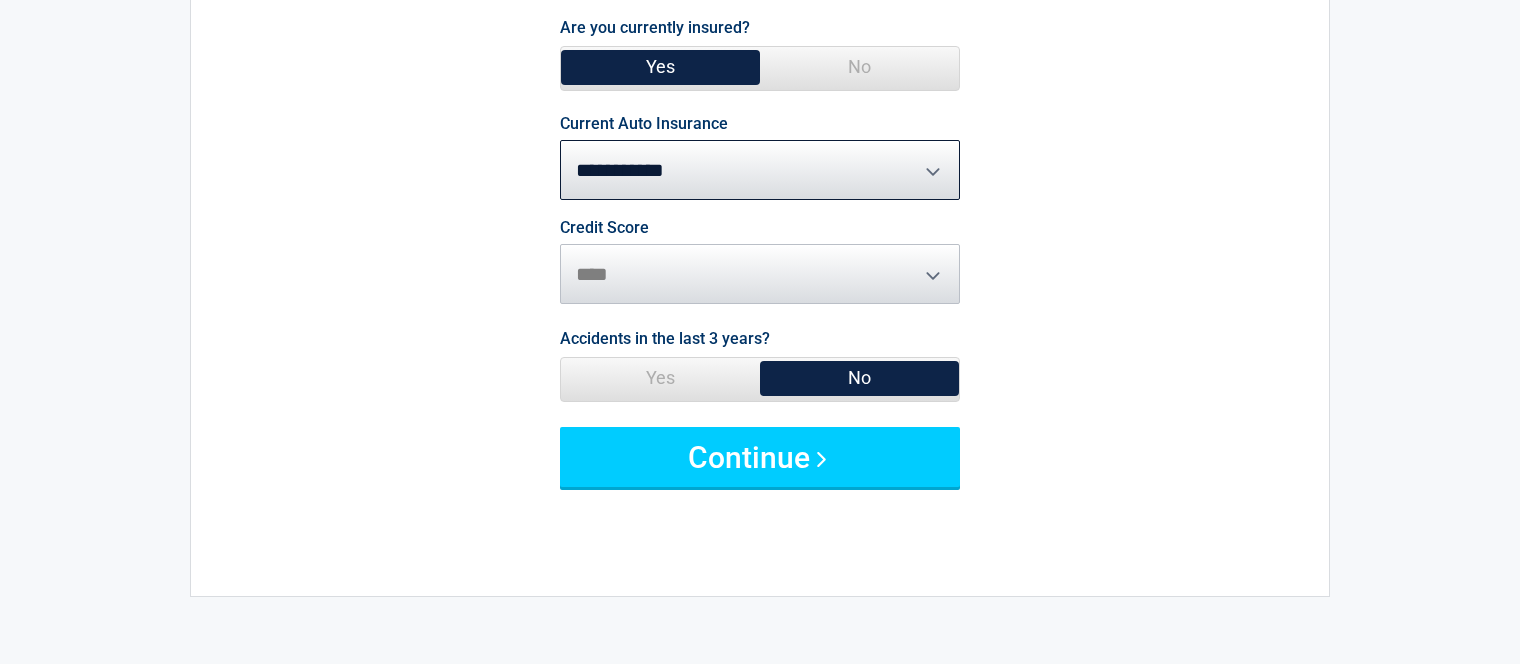 click on "**********" at bounding box center (760, 237) 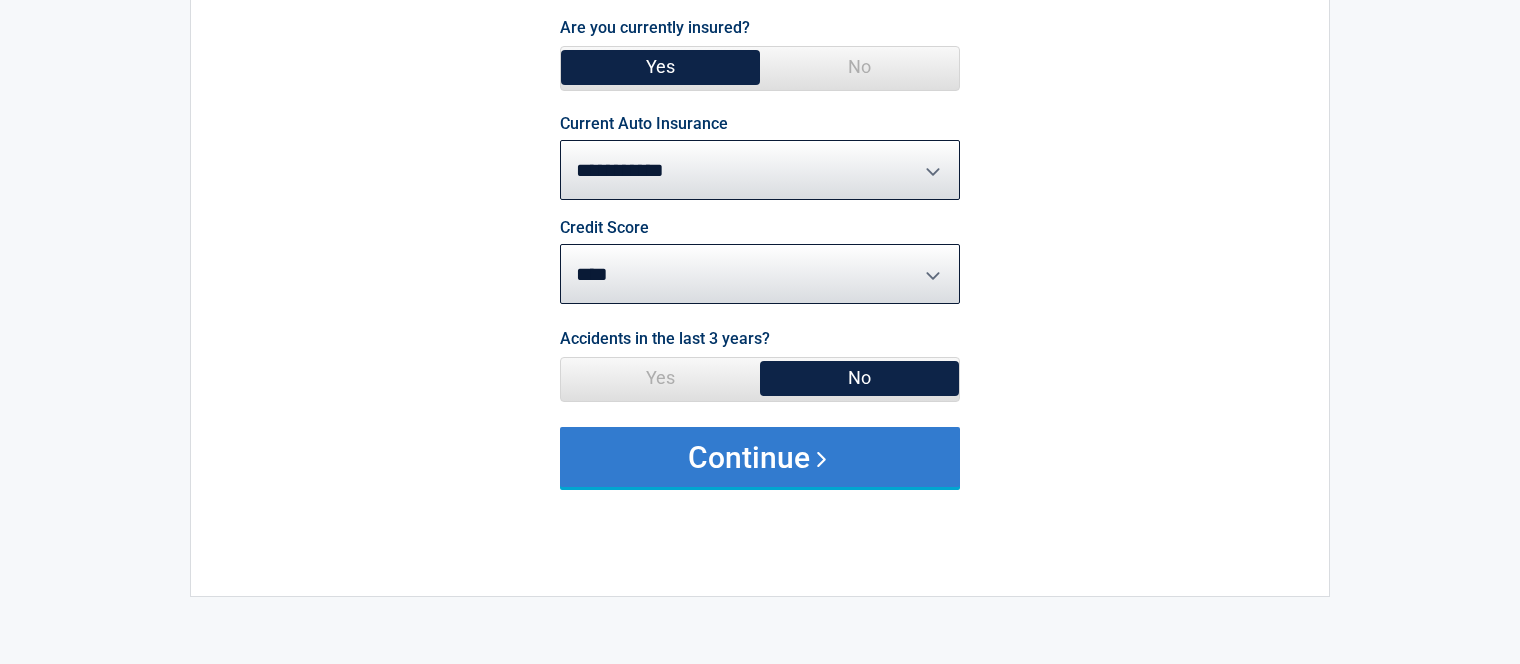 click on "Continue" at bounding box center [760, 457] 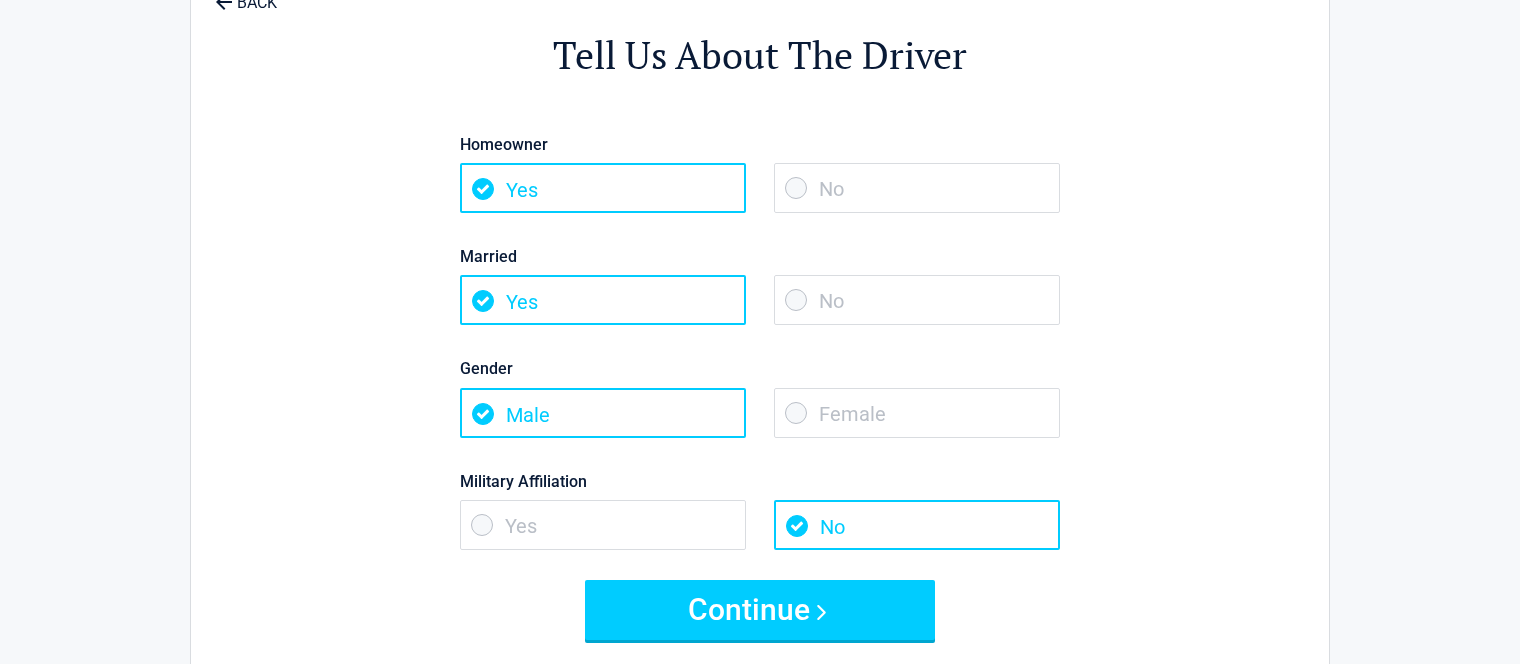 scroll, scrollTop: 0, scrollLeft: 0, axis: both 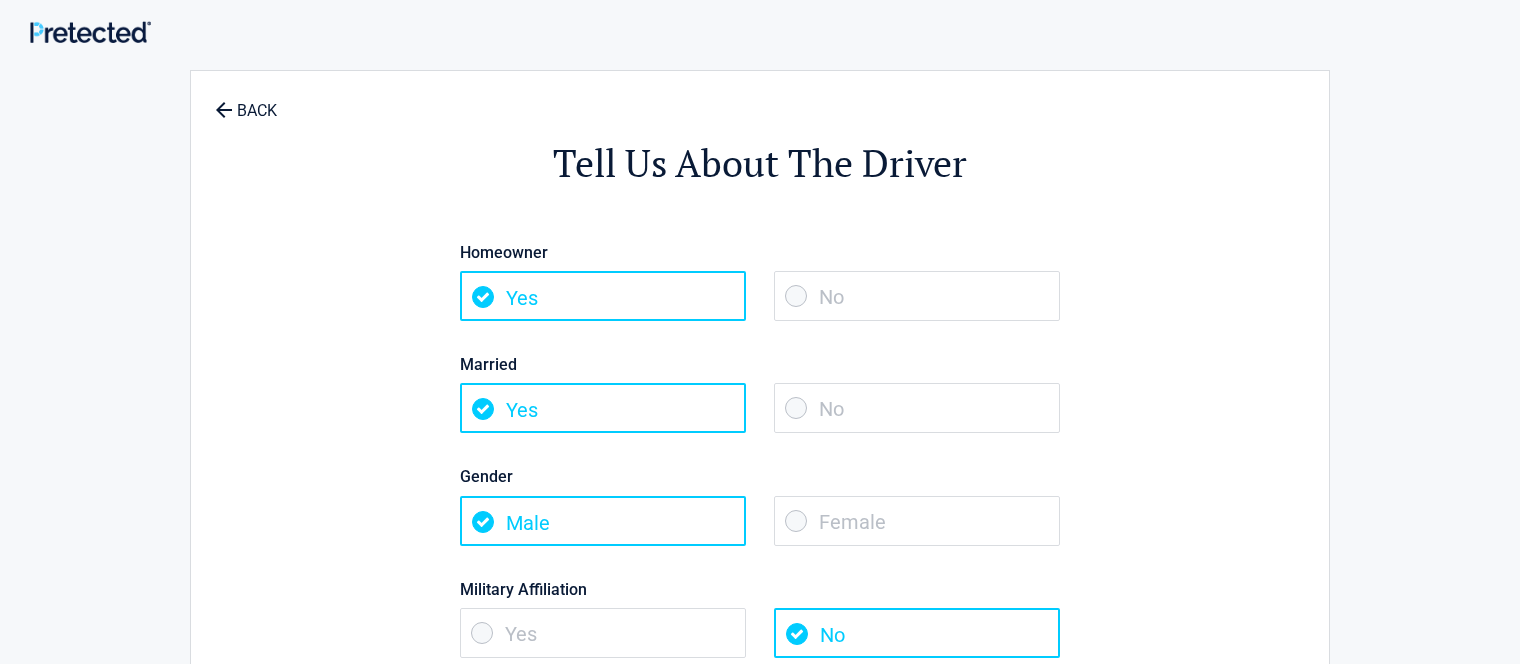click on "No" at bounding box center [917, 296] 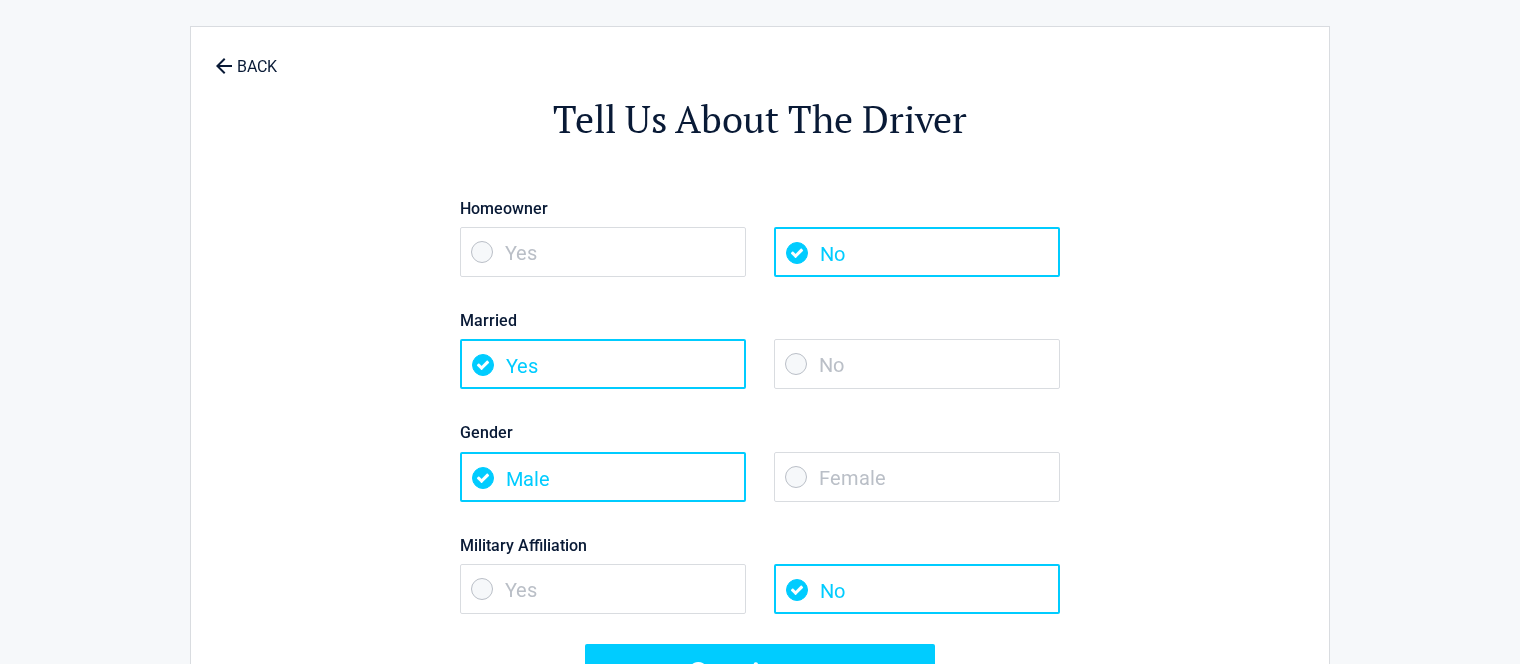 scroll, scrollTop: 51, scrollLeft: 0, axis: vertical 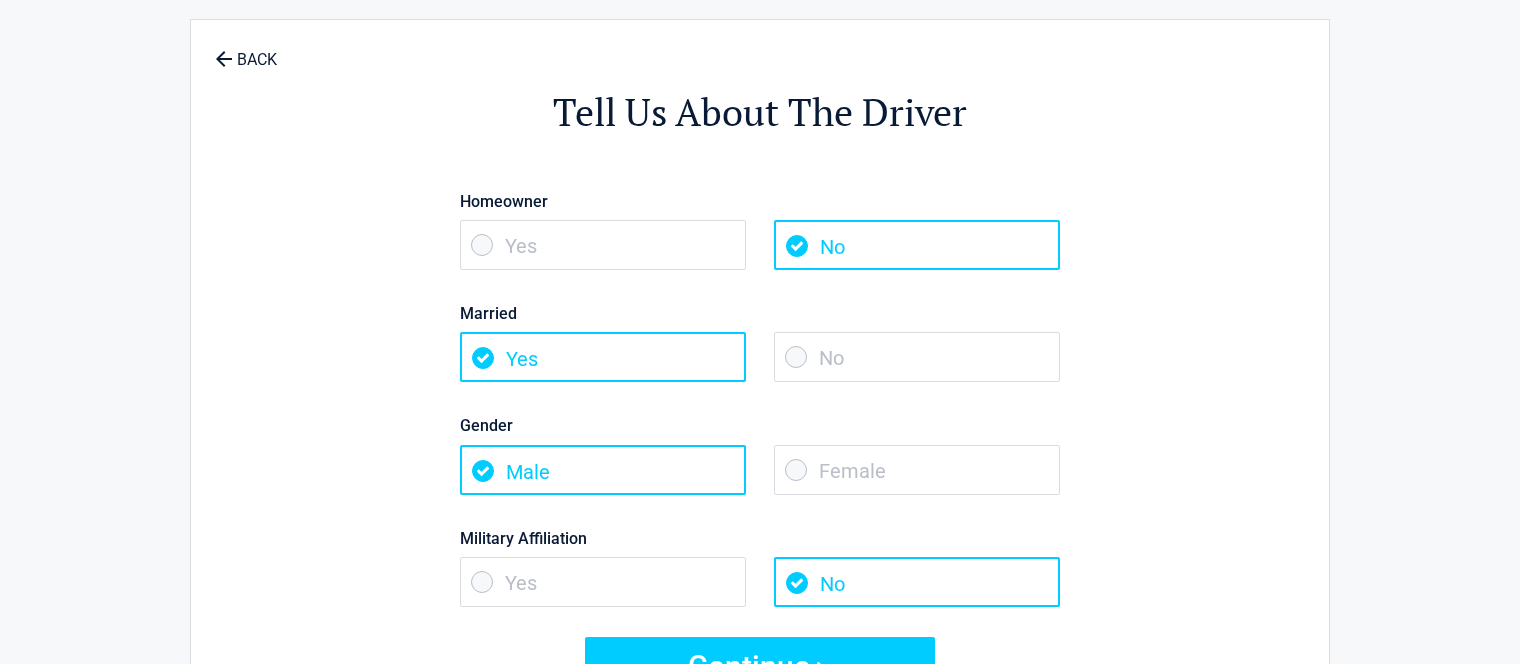 click on "No" at bounding box center [917, 357] 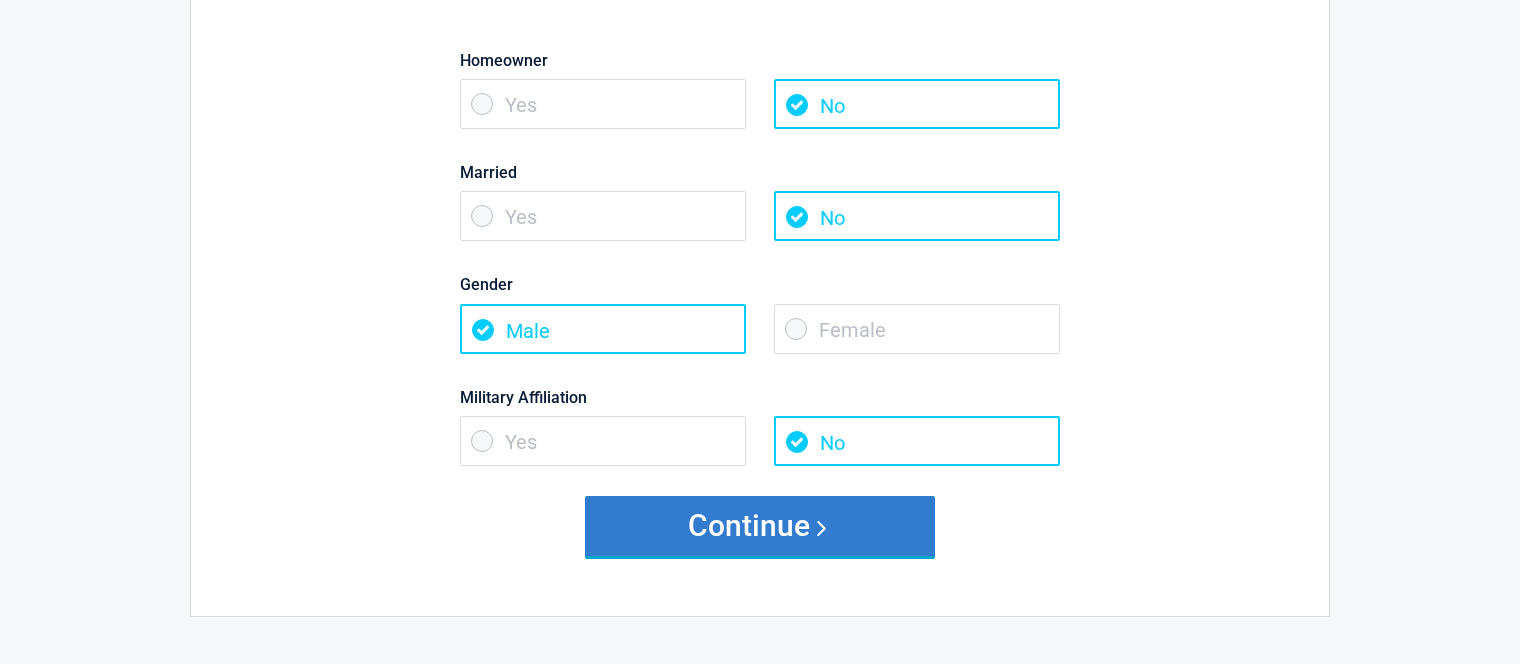 click on "Continue" at bounding box center [760, 526] 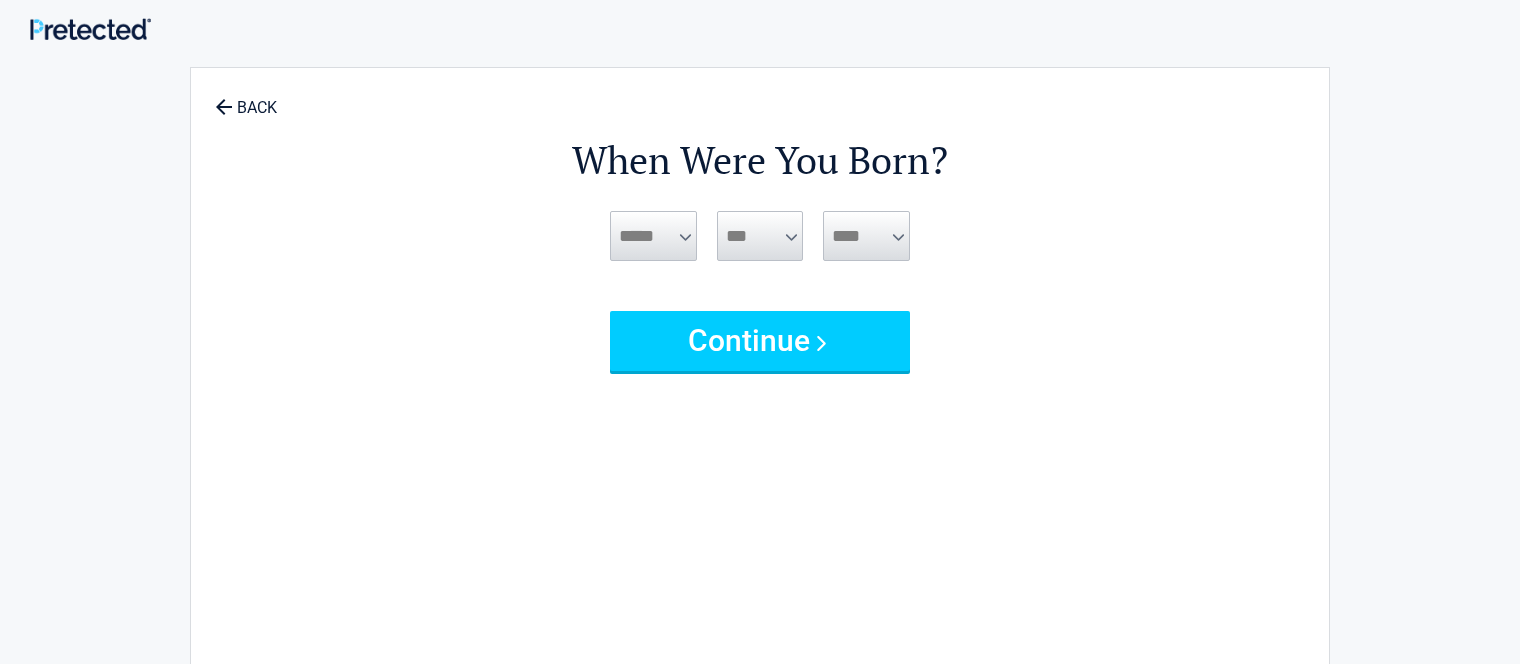 scroll, scrollTop: 0, scrollLeft: 0, axis: both 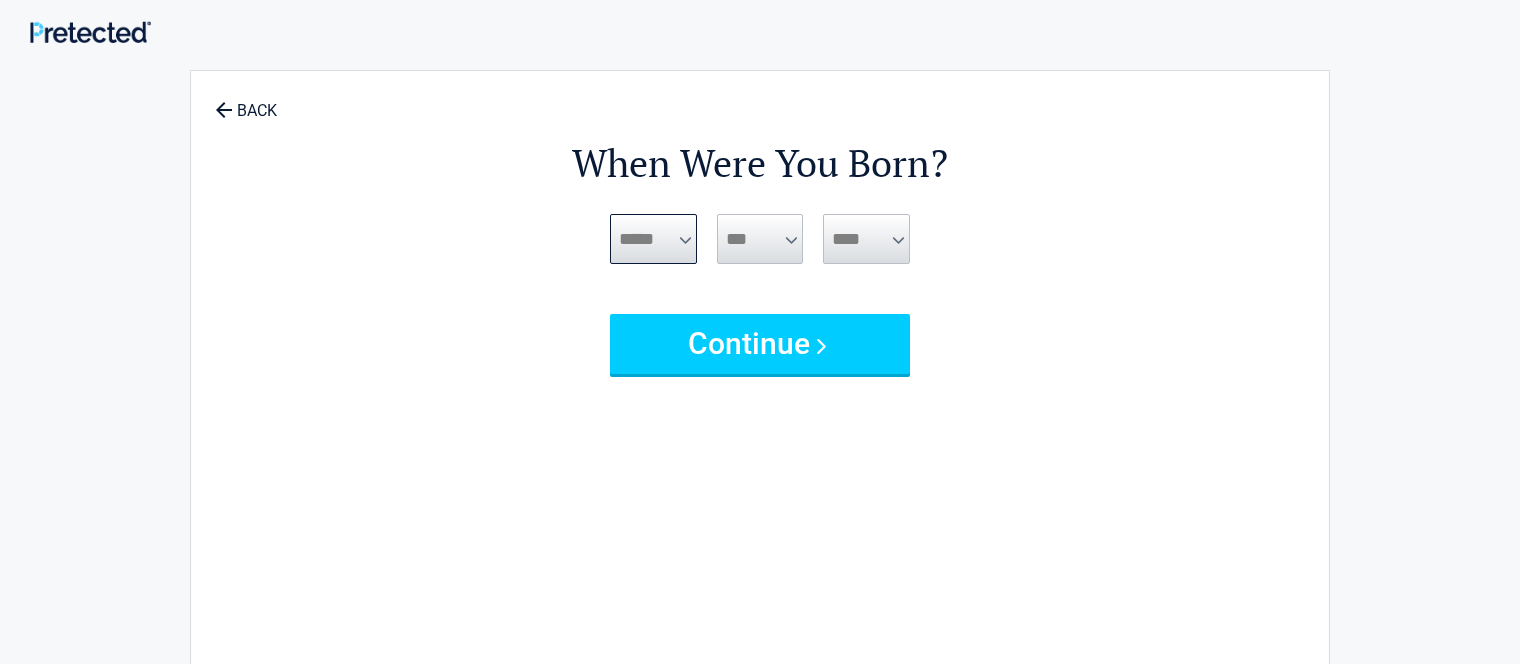 click on "*****
***
***
***
***
***
***
***
***
***
***
***
***" at bounding box center [653, 239] 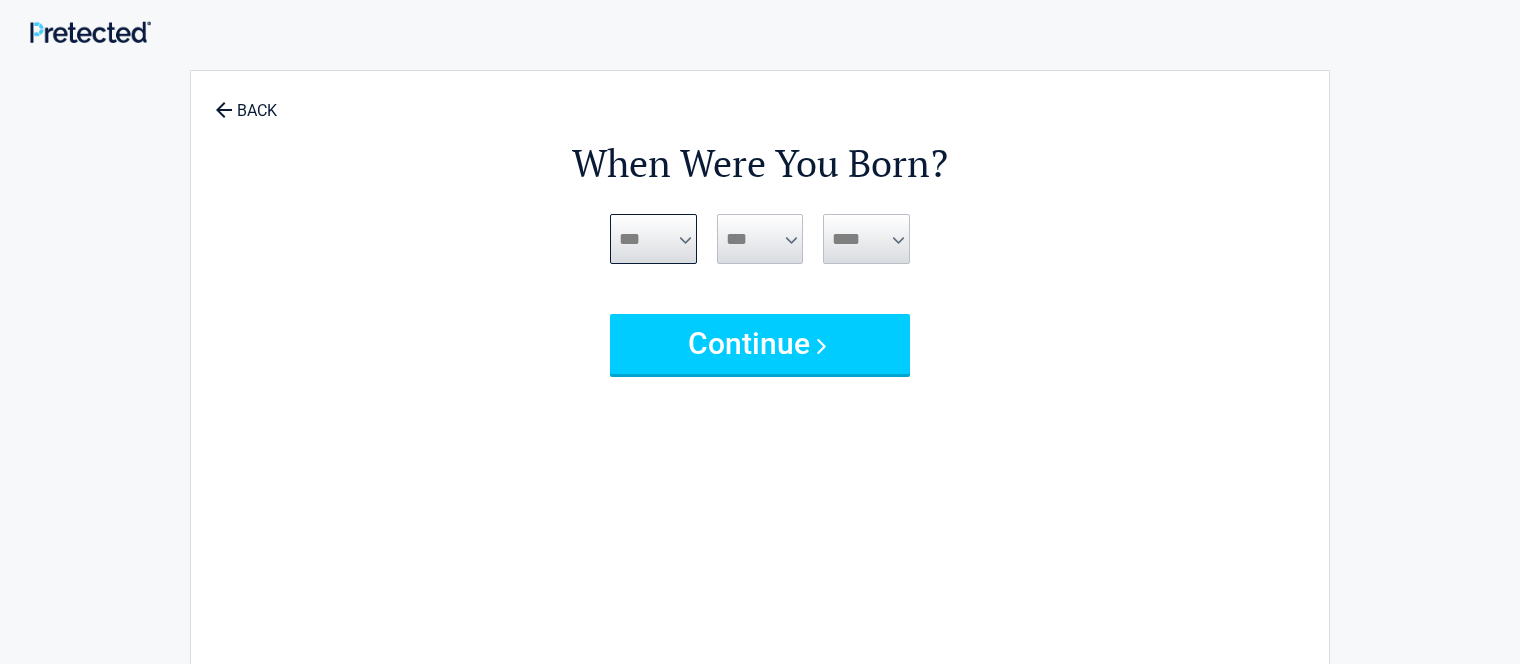 click on "*****
***
***
***
***
***
***
***
***
***
***
***
***" at bounding box center (653, 239) 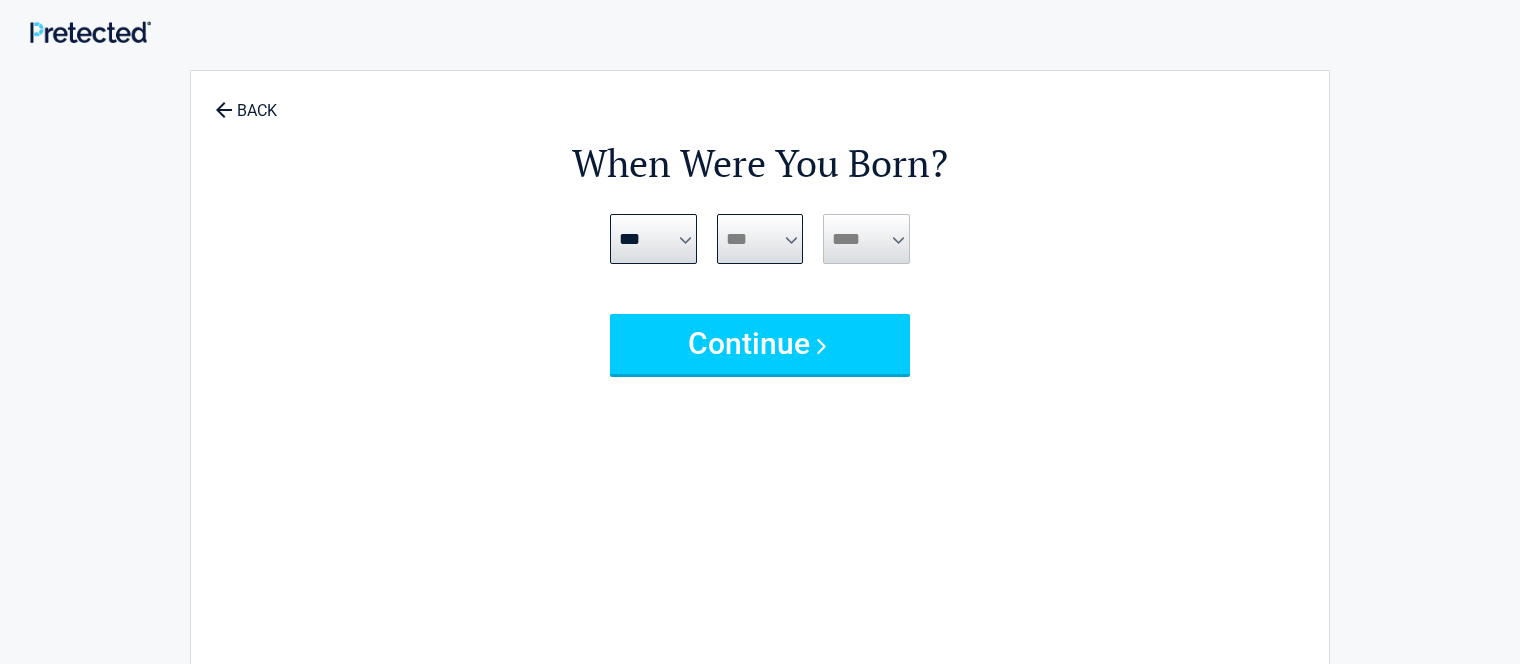 click on "*** * * * * * * * * * ** ** ** ** ** ** ** ** ** ** ** ** ** ** ** ** ** ** ** ** **" at bounding box center (760, 239) 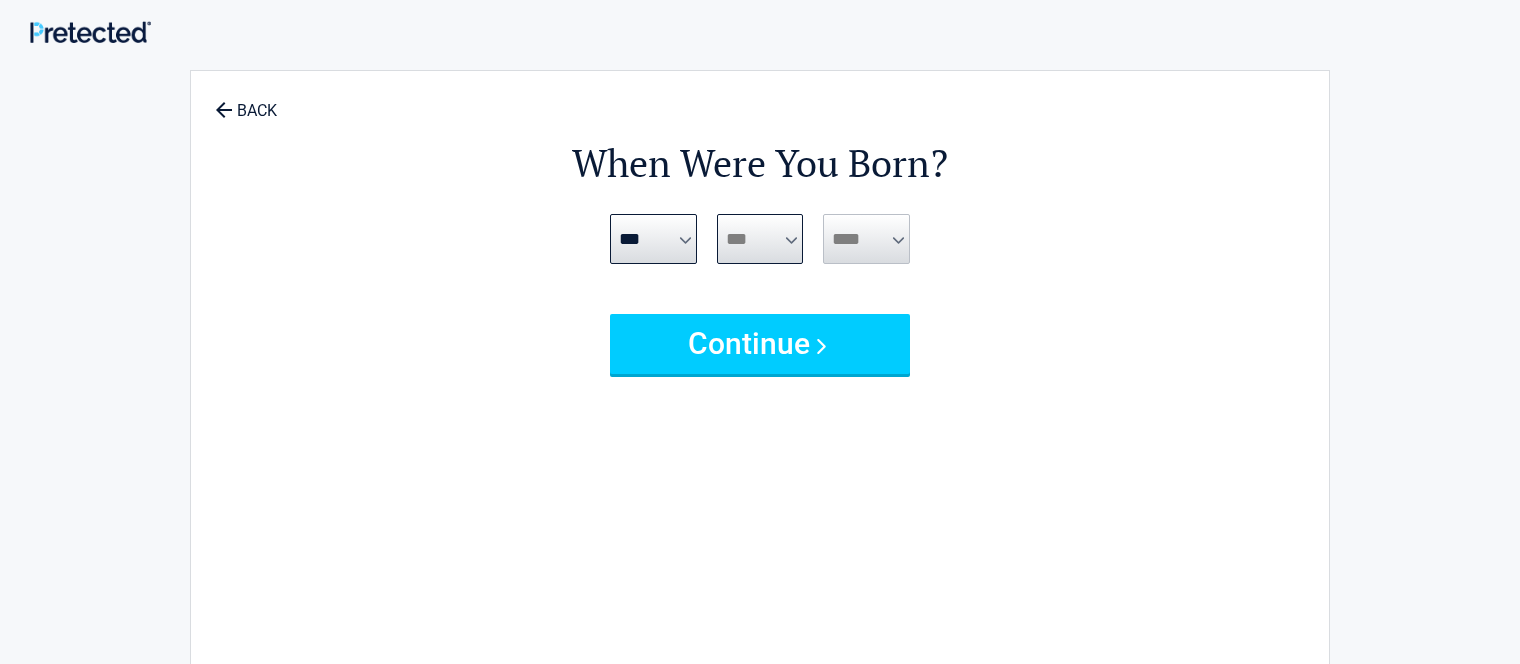 select on "*" 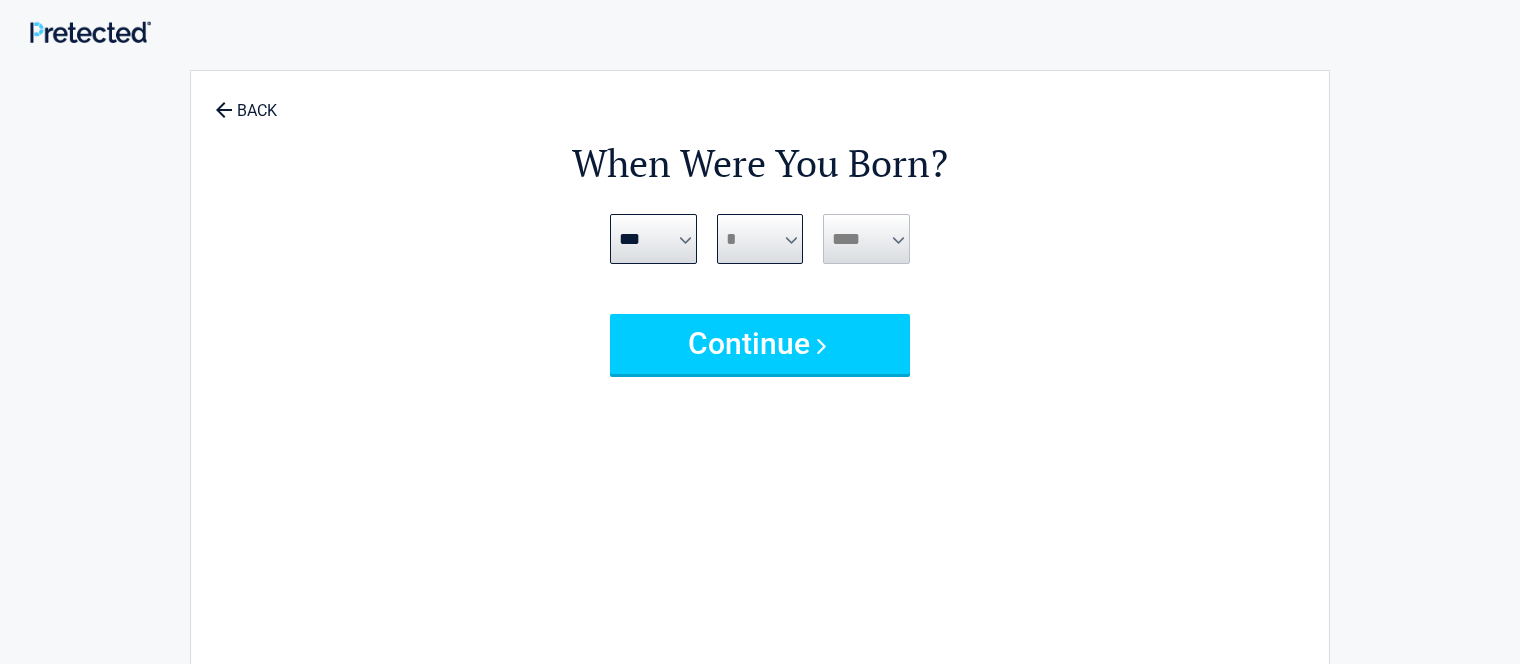 click on "*** * * * * * * * * * ** ** ** ** ** ** ** ** ** ** ** ** ** ** ** ** ** ** ** ** **" at bounding box center (760, 239) 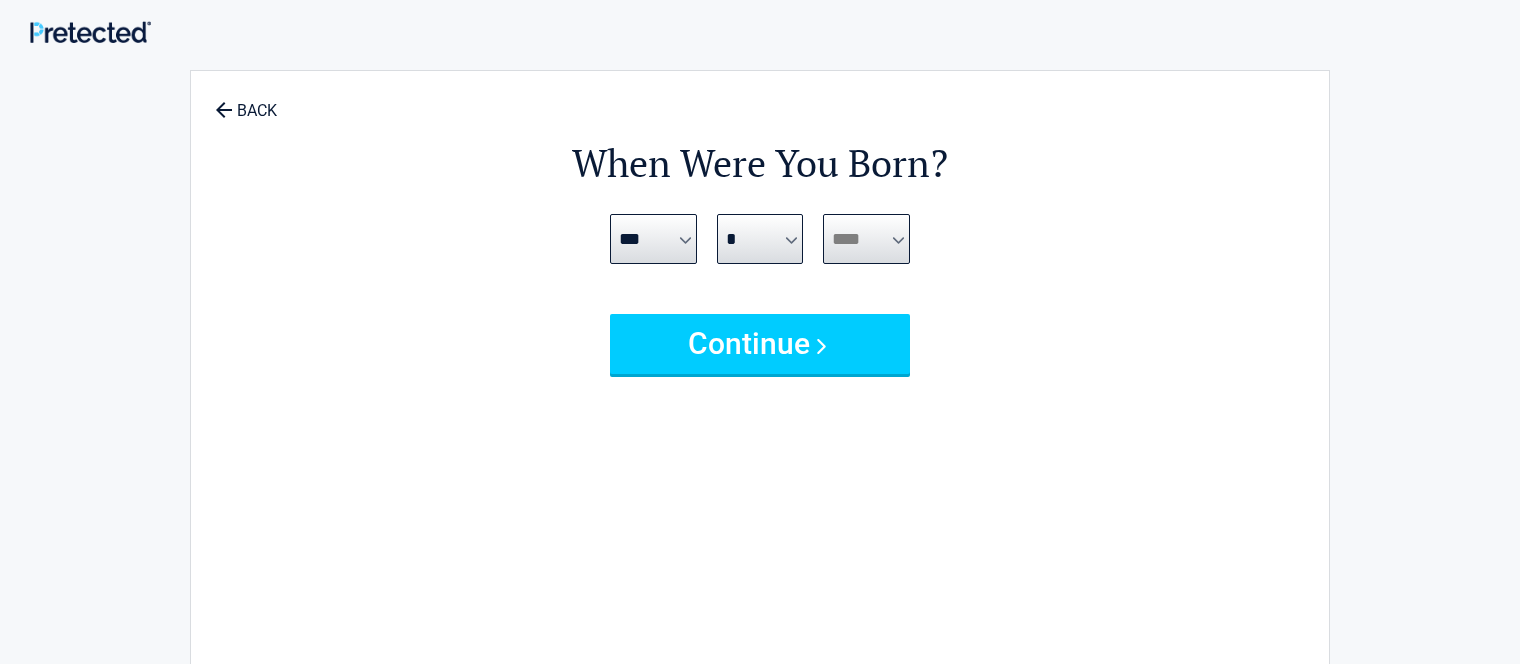 click on "****
****
****
****
****
****
****
****
****
****
****
****
****
****
****
****
****
****
****
****
****
****
****
****
****
****
****
****
****
****
****
****
****
****
****
****
****
****
****
****
****
****
****
****
****
****
****
****
****
****
****
****
****
****
****
****
****
****
****
****
****
****
****
****" at bounding box center [866, 239] 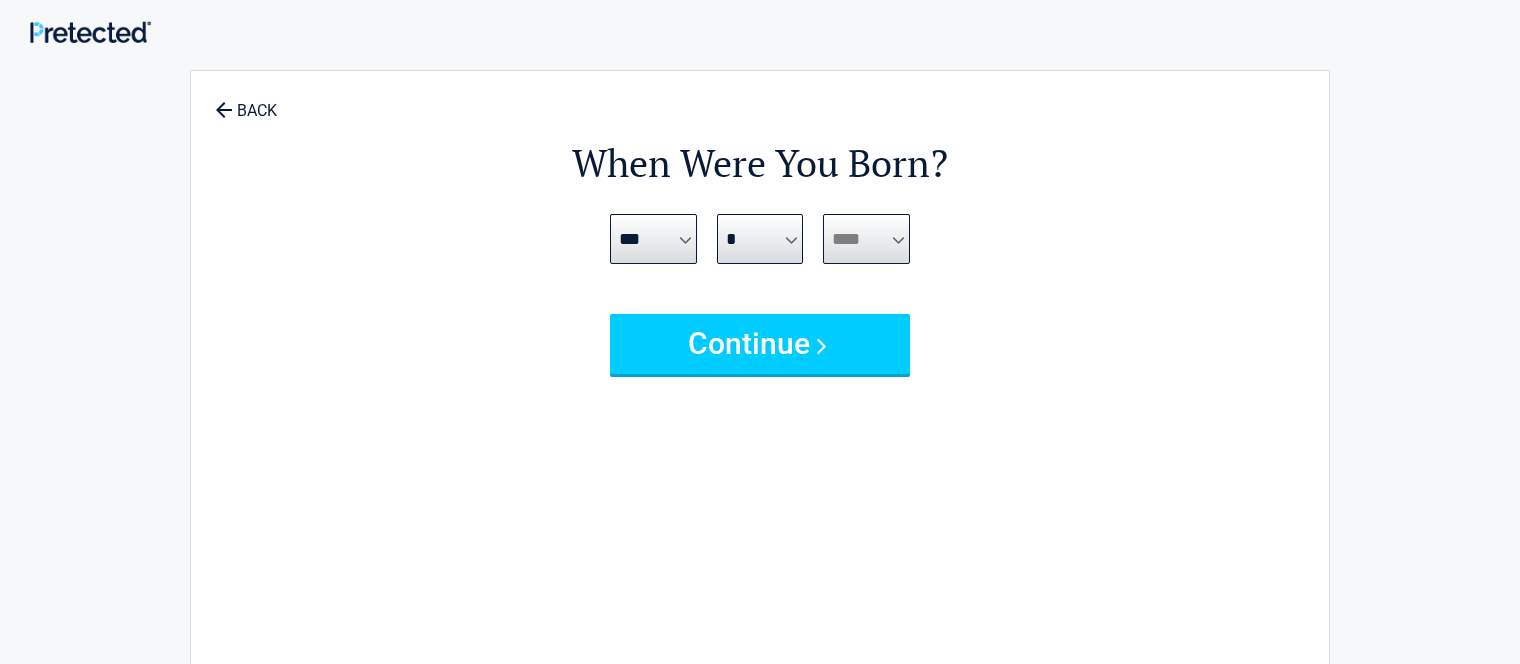 select on "****" 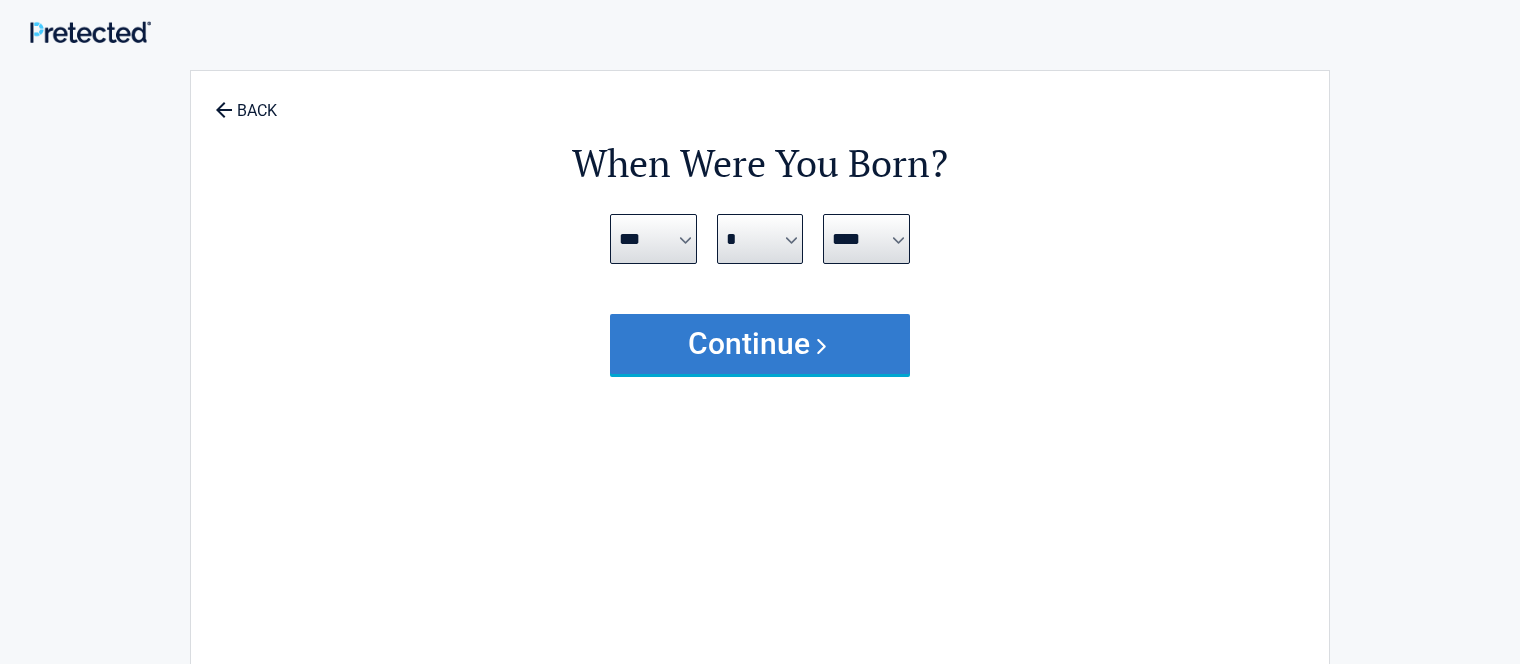 click on "Continue" at bounding box center (760, 344) 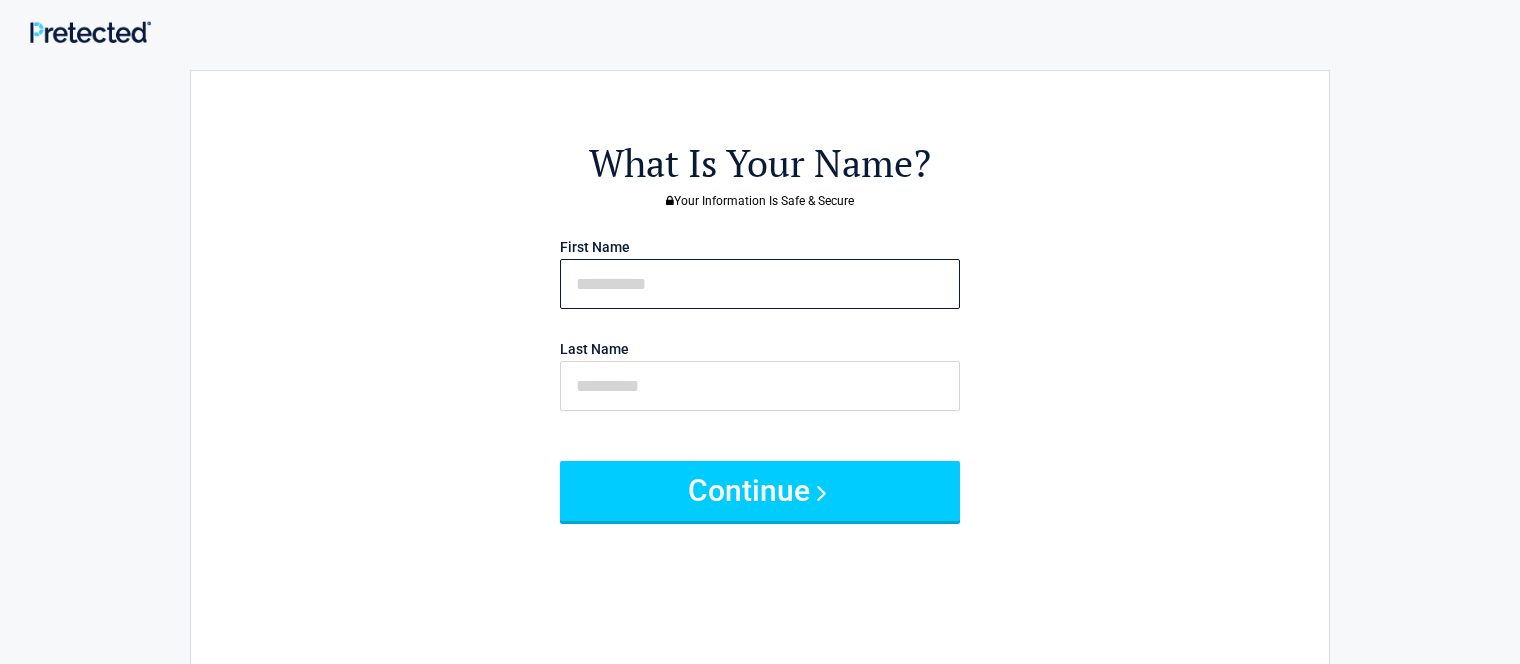 click at bounding box center [760, 284] 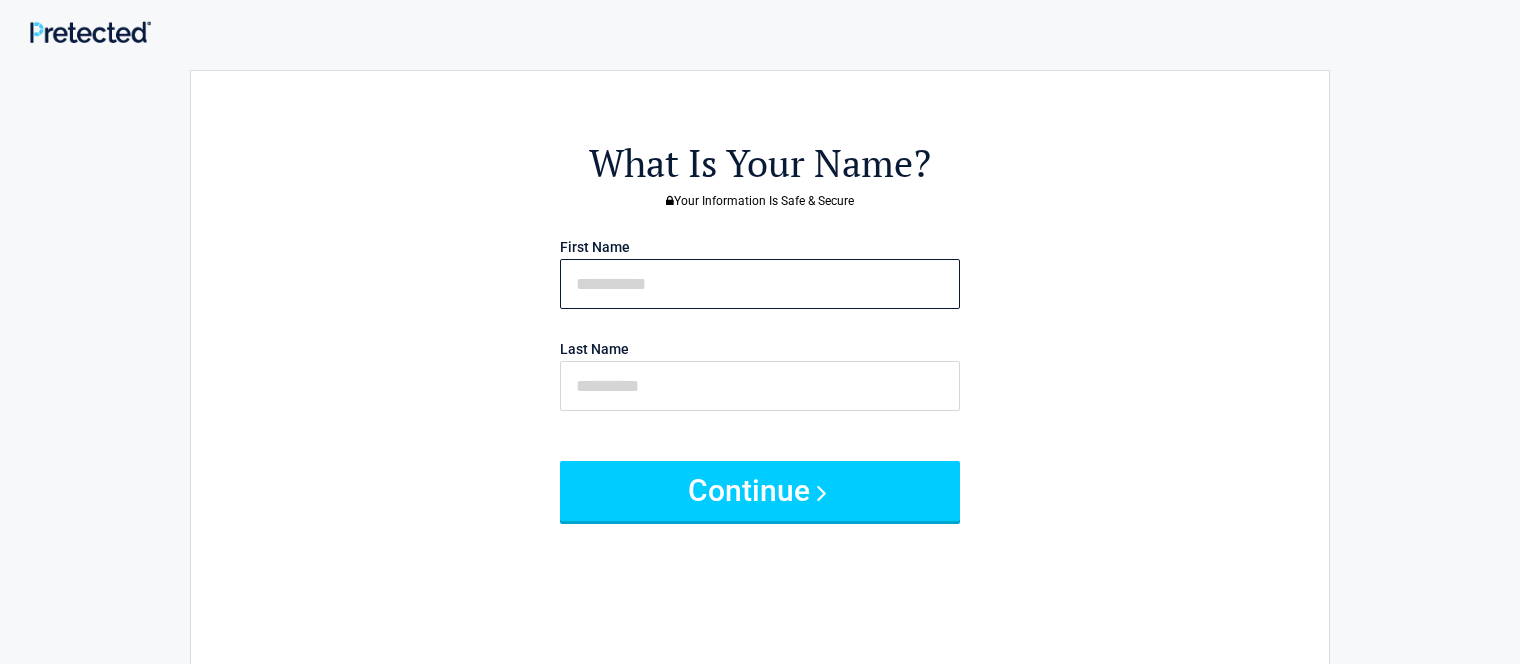 type on "*****" 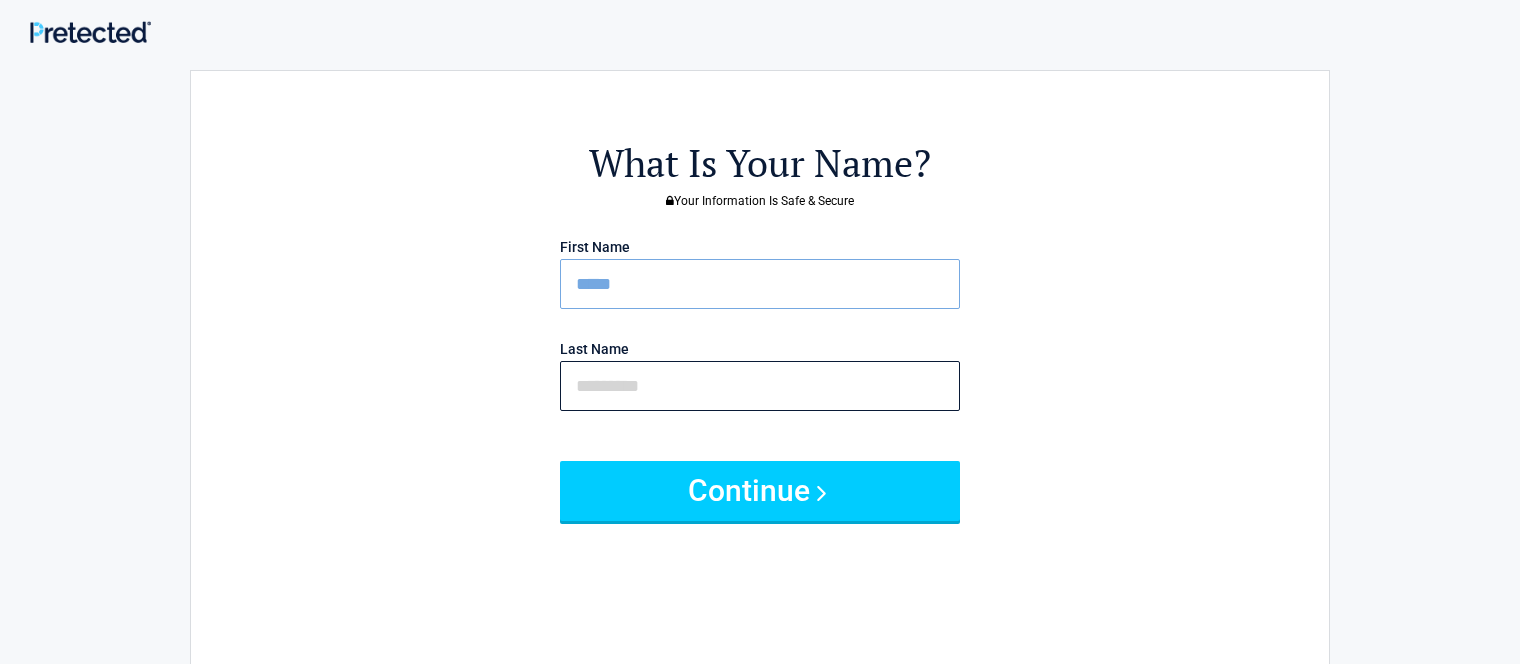 click at bounding box center (760, 386) 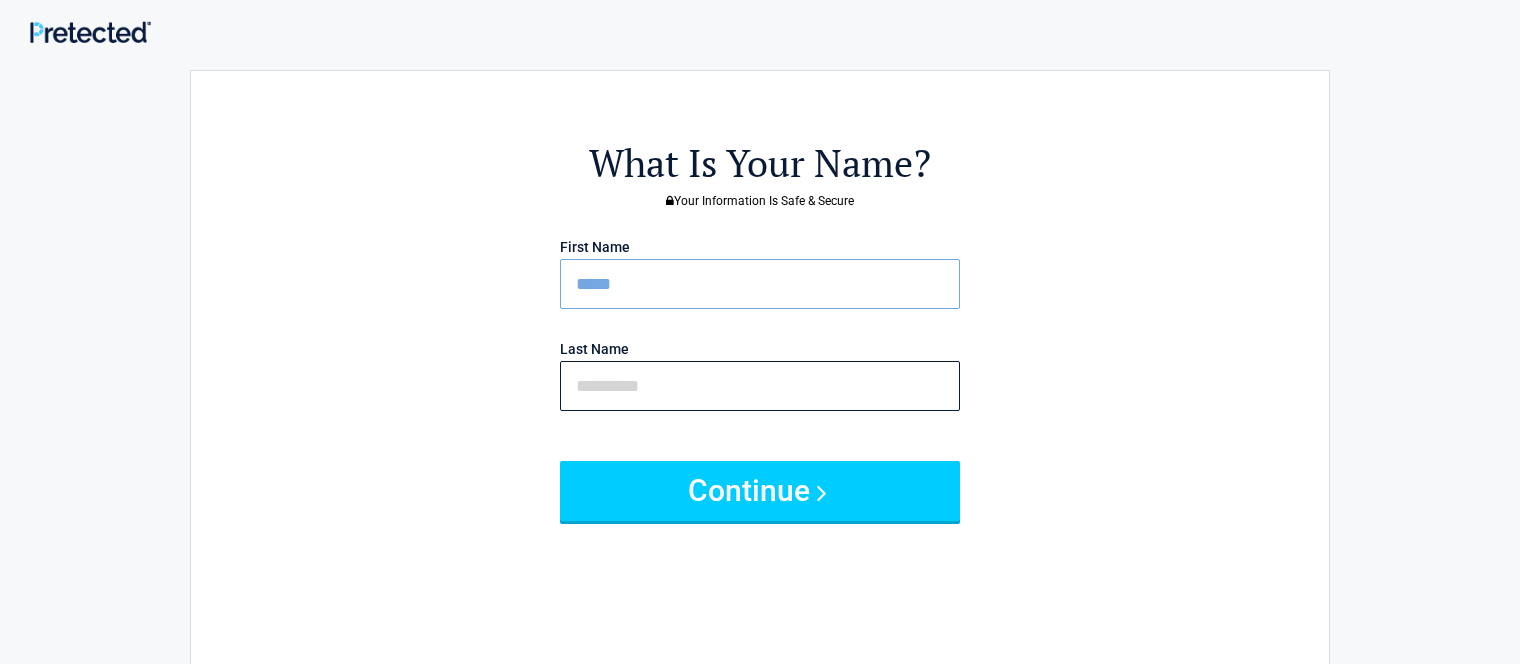 type on "****" 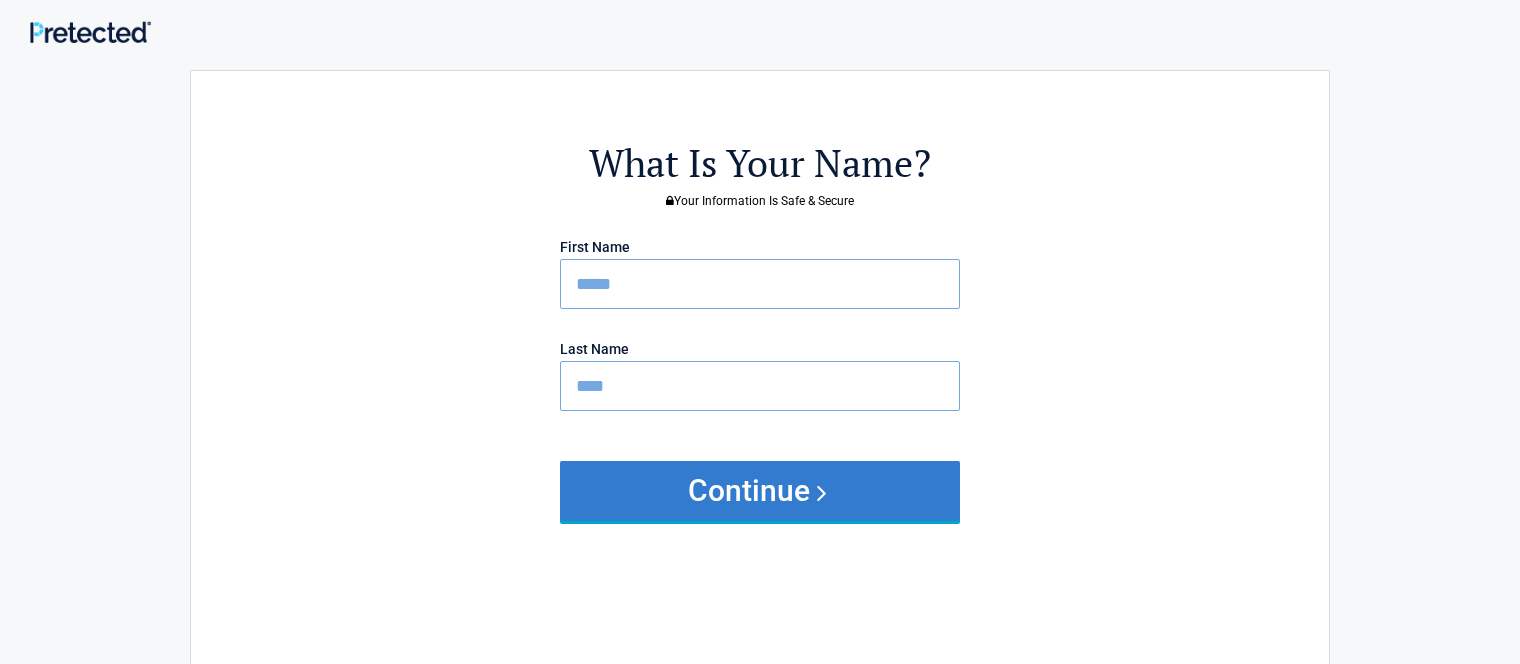 click on "Continue" at bounding box center (760, 491) 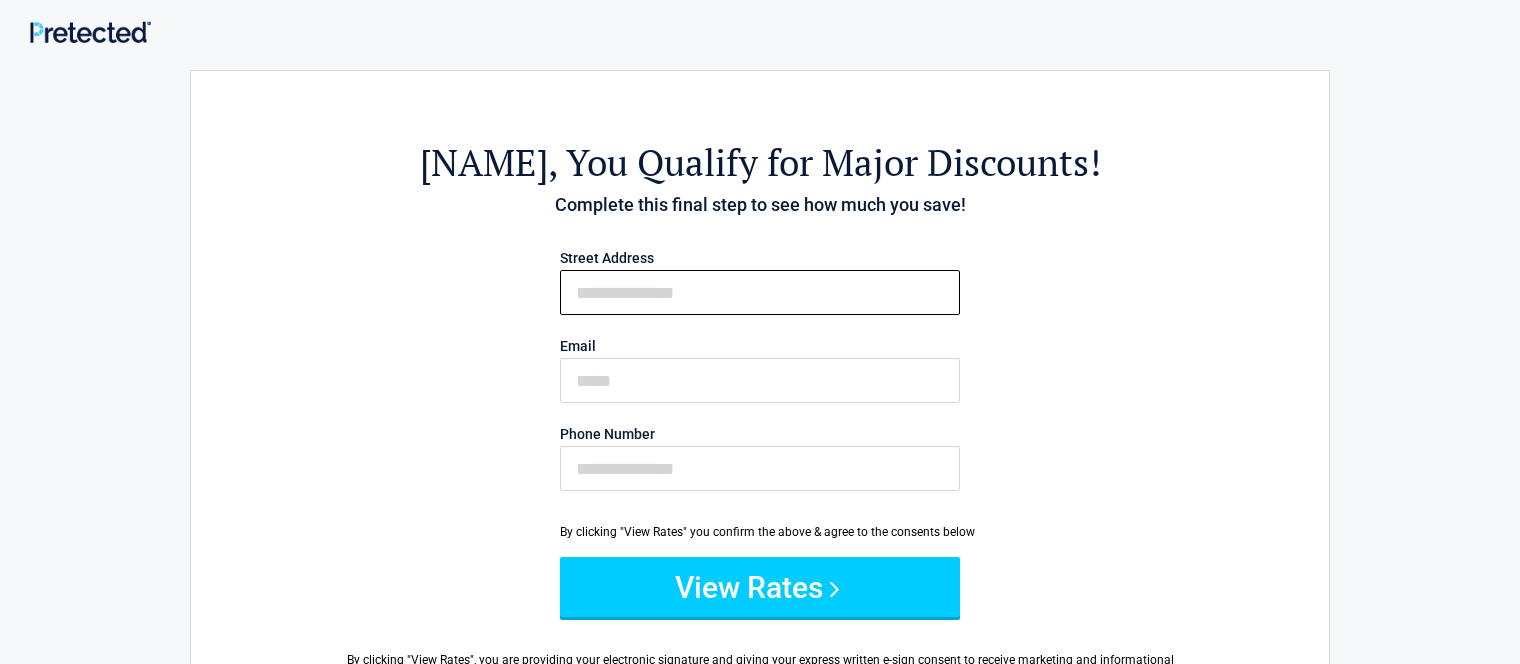 click on "First Name" at bounding box center (760, 292) 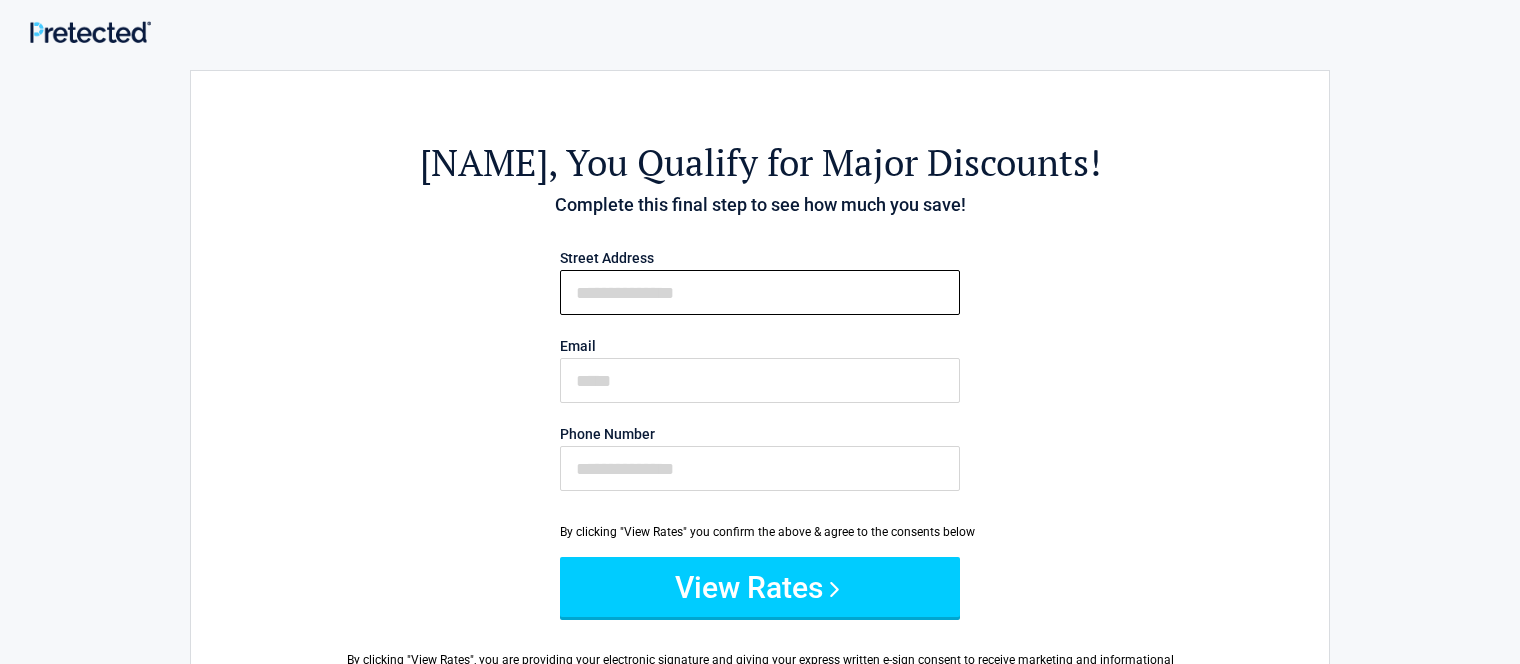 type on "**********" 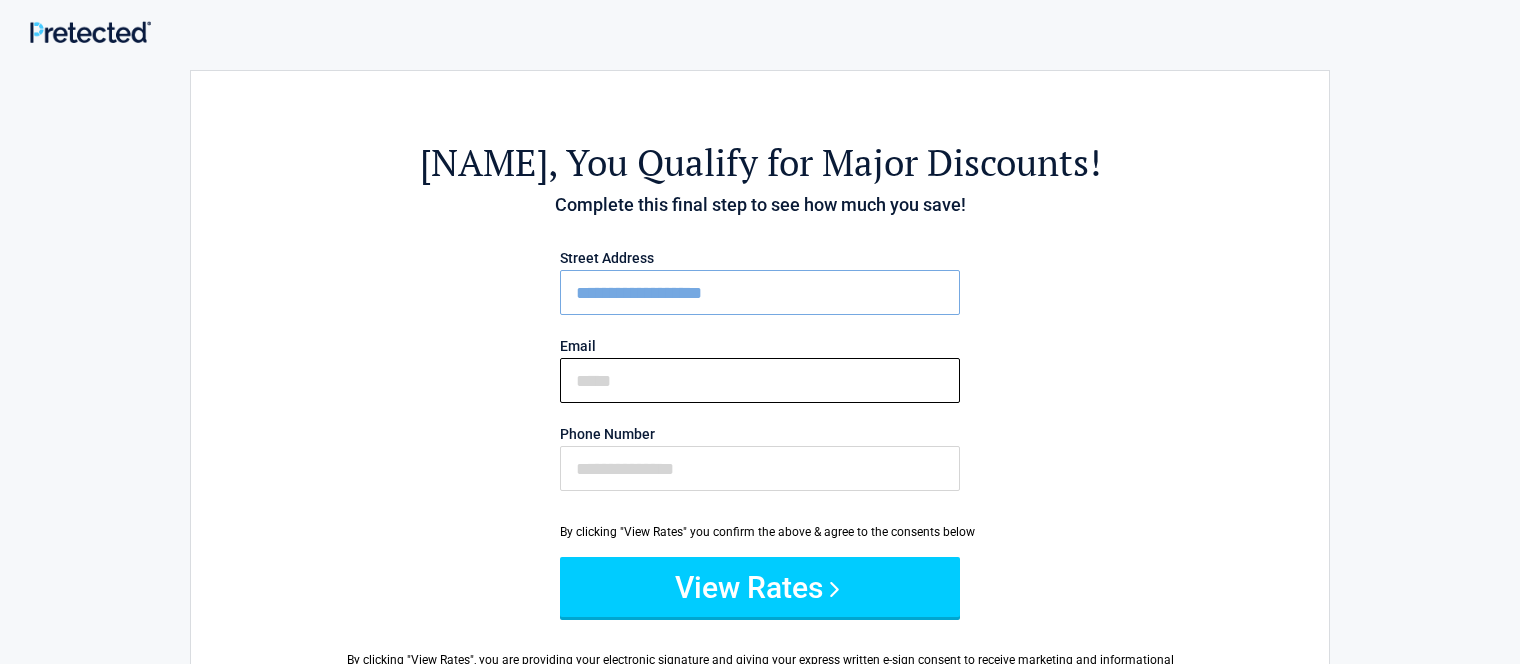 click on "Email" at bounding box center (760, 380) 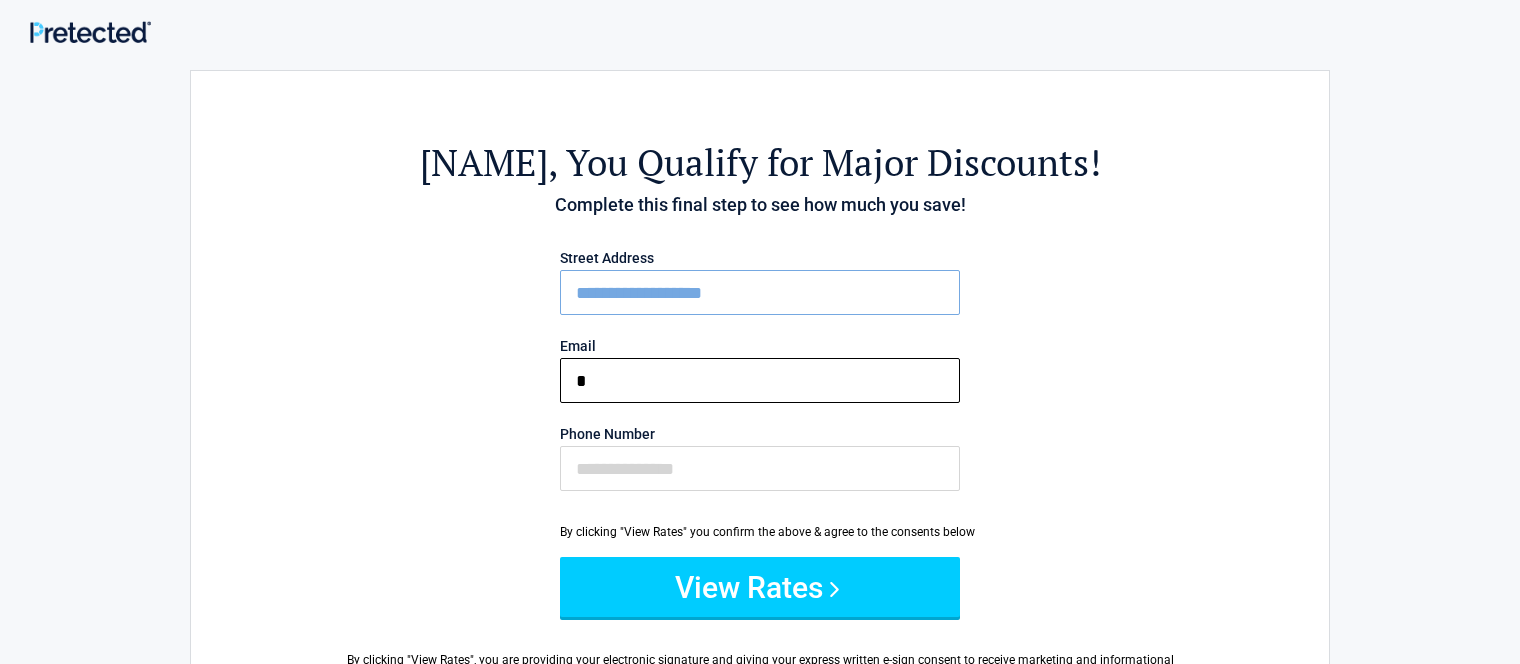 type on "**********" 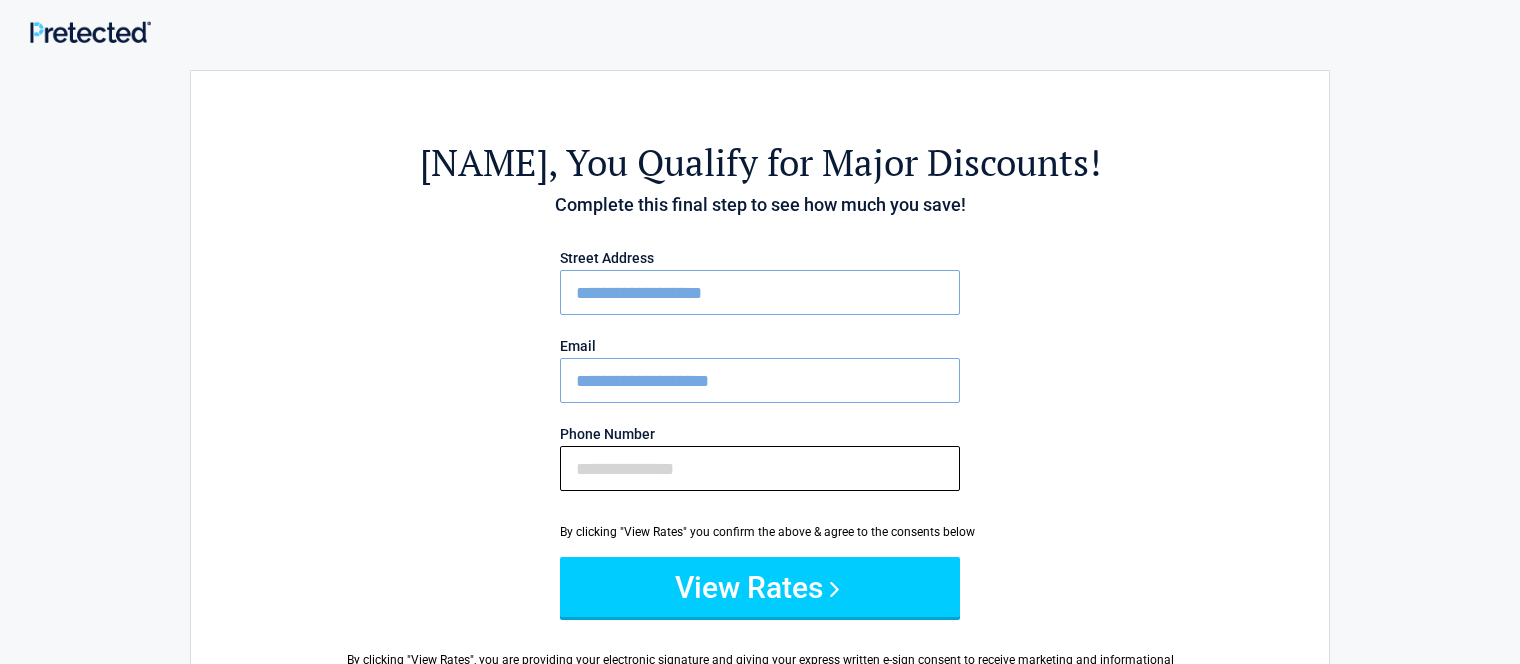 click on "Phone Number" at bounding box center (760, 468) 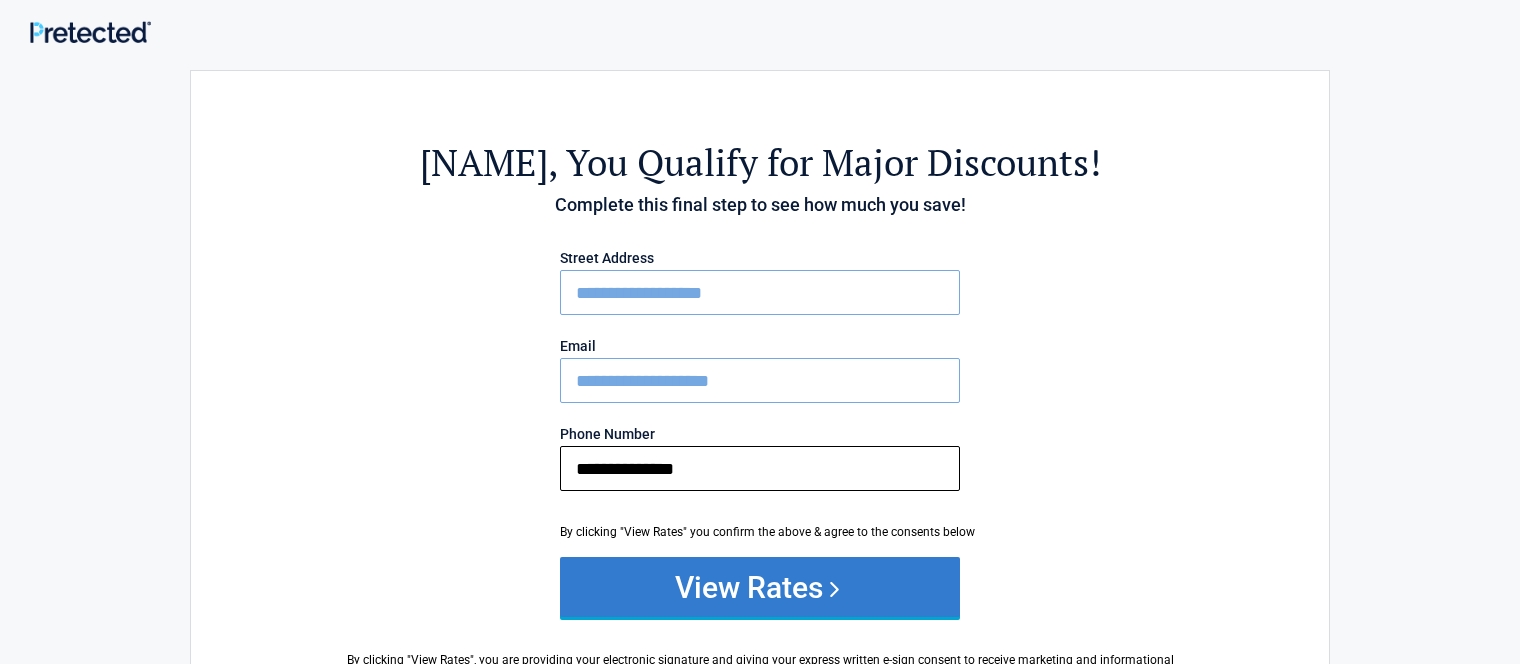 type on "**********" 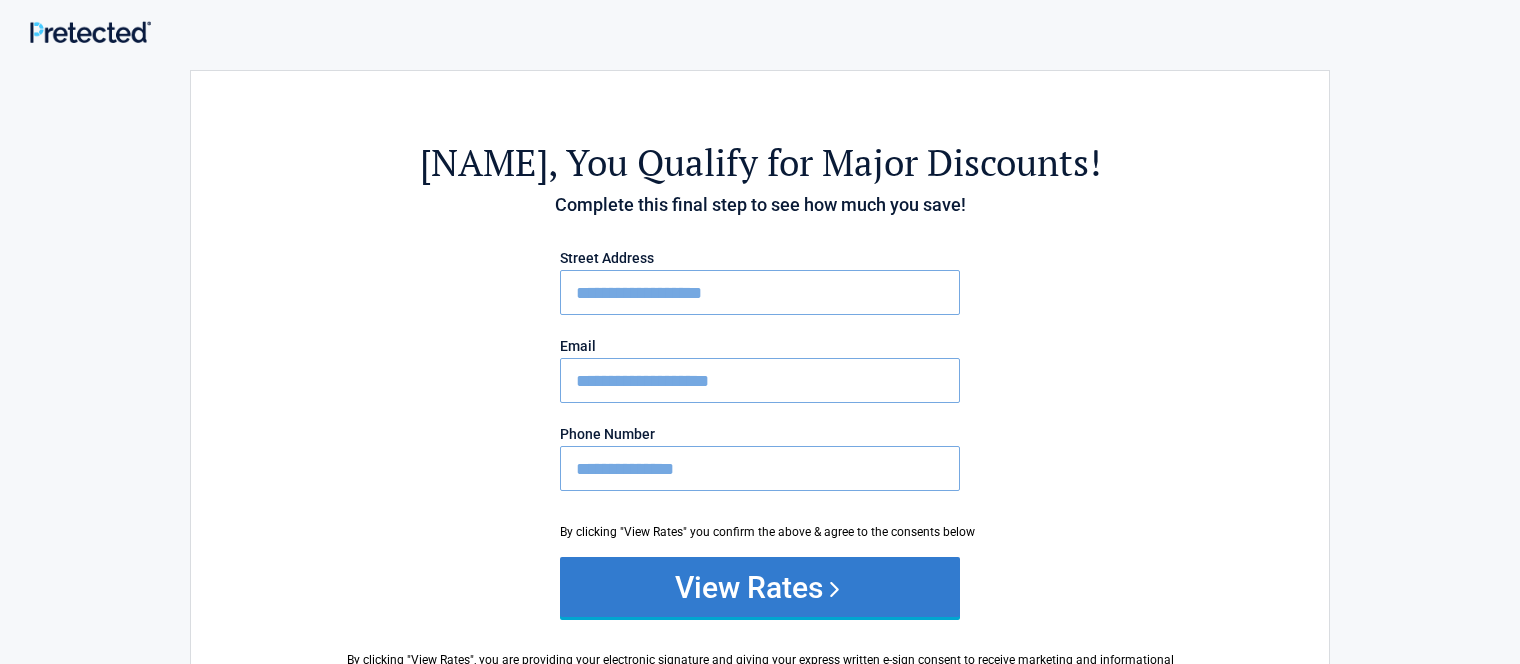 click on "View Rates" at bounding box center (760, 587) 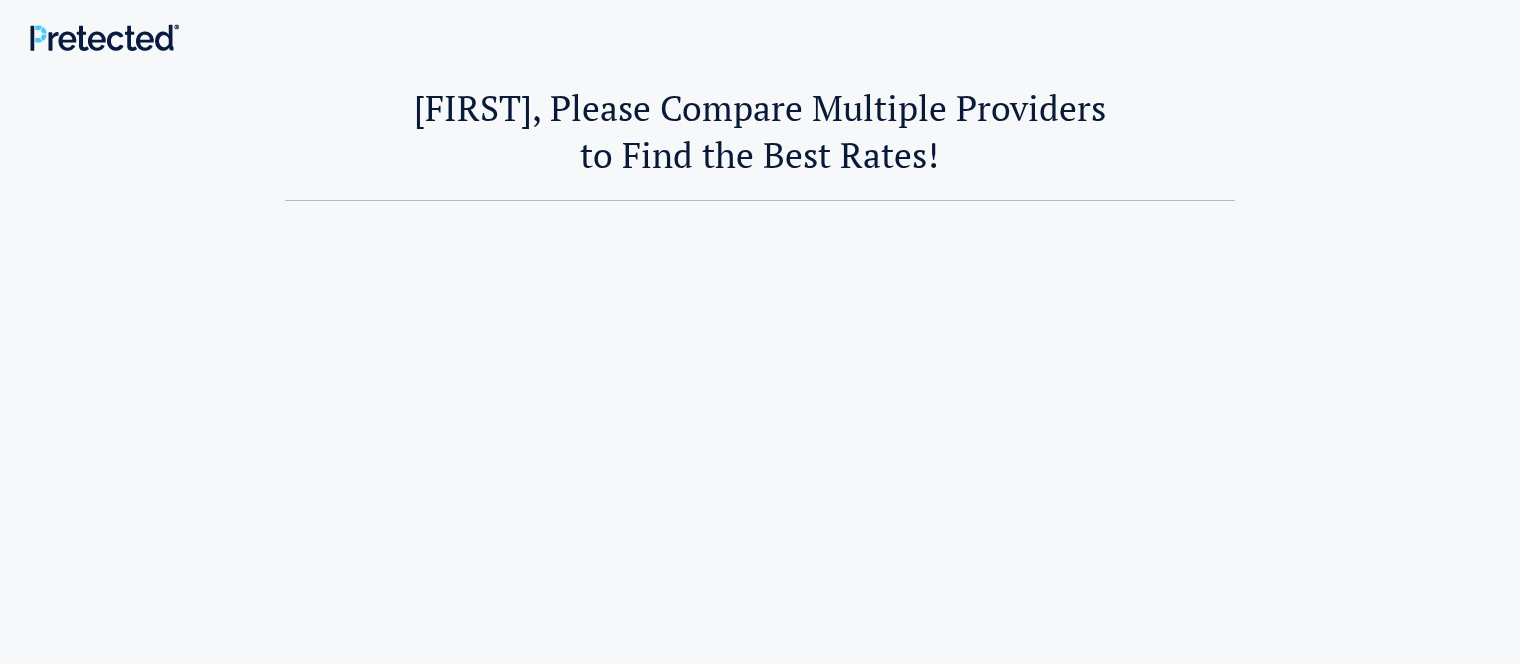 scroll, scrollTop: 0, scrollLeft: 0, axis: both 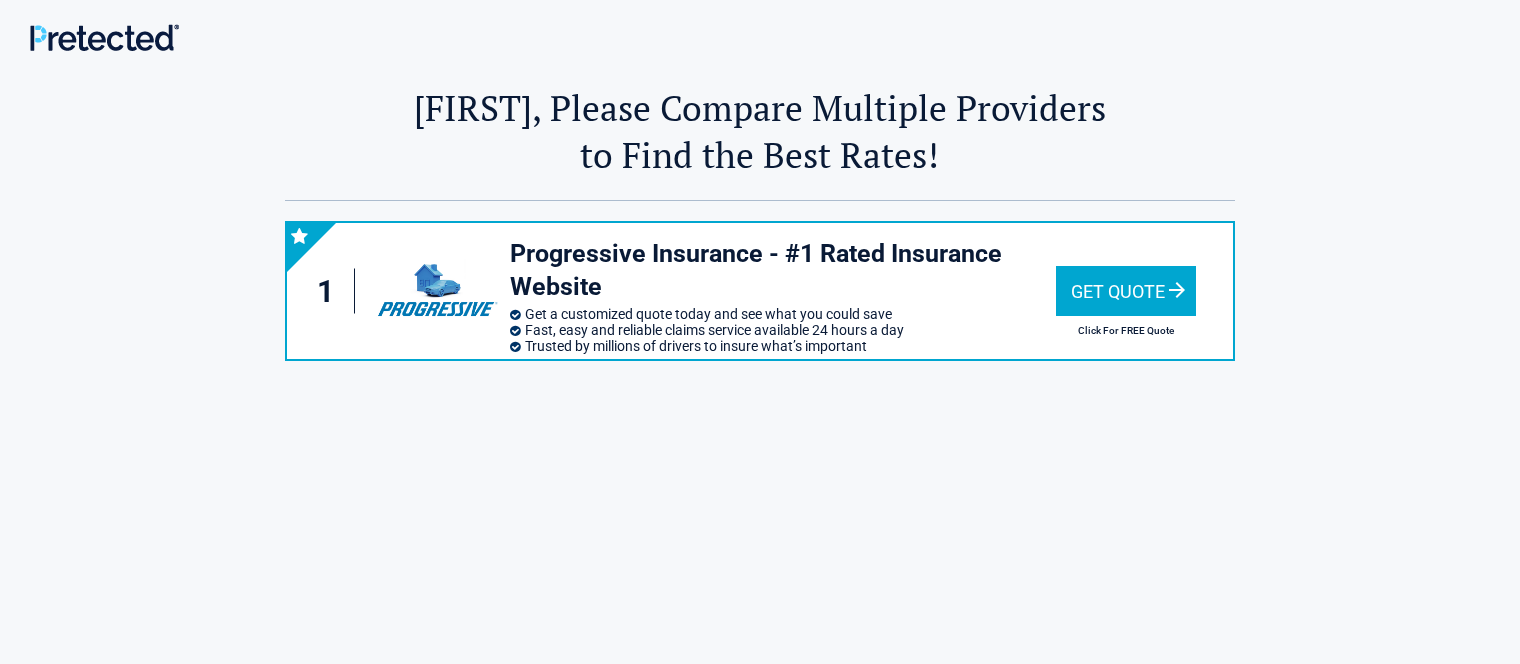 click on "Get Quote" at bounding box center [1126, 291] 